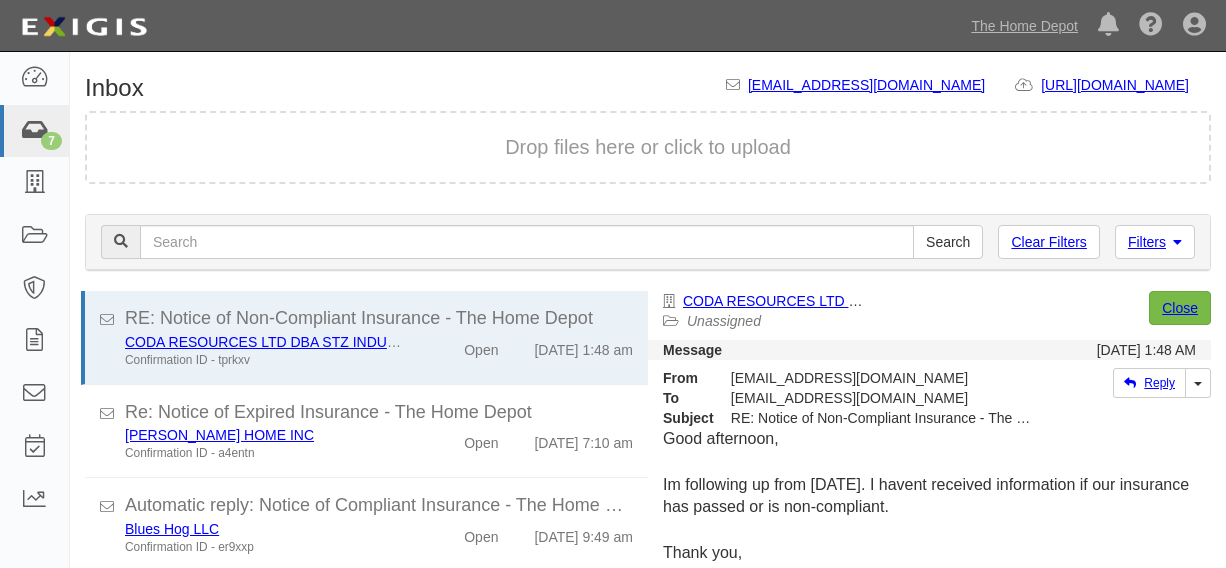 scroll, scrollTop: 84, scrollLeft: 0, axis: vertical 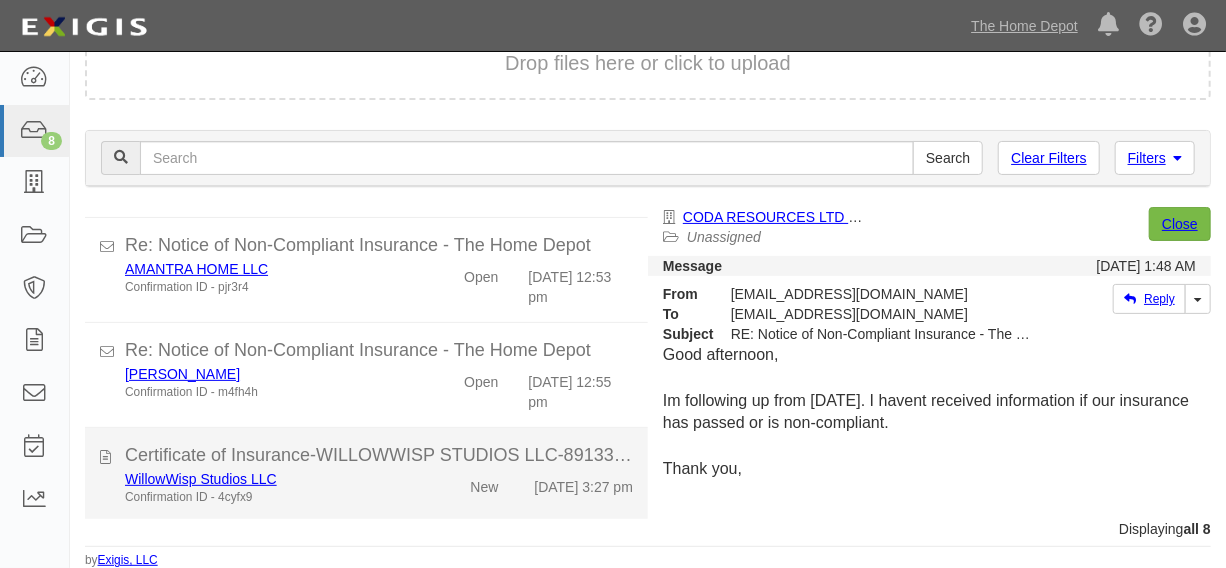click on "New" 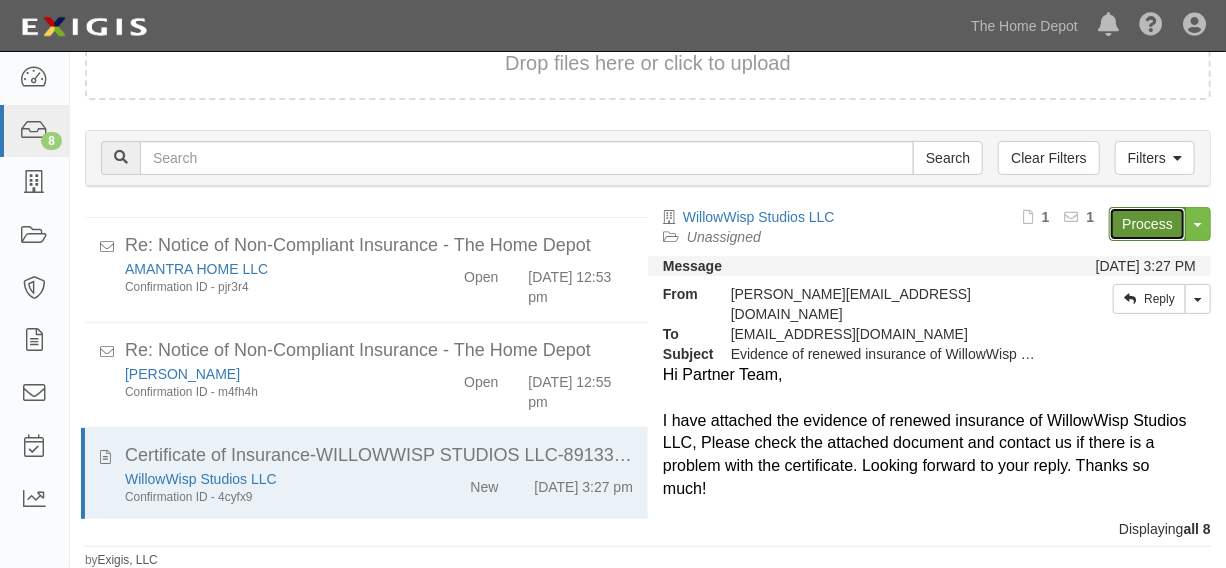 click on "Process" at bounding box center [1147, 224] 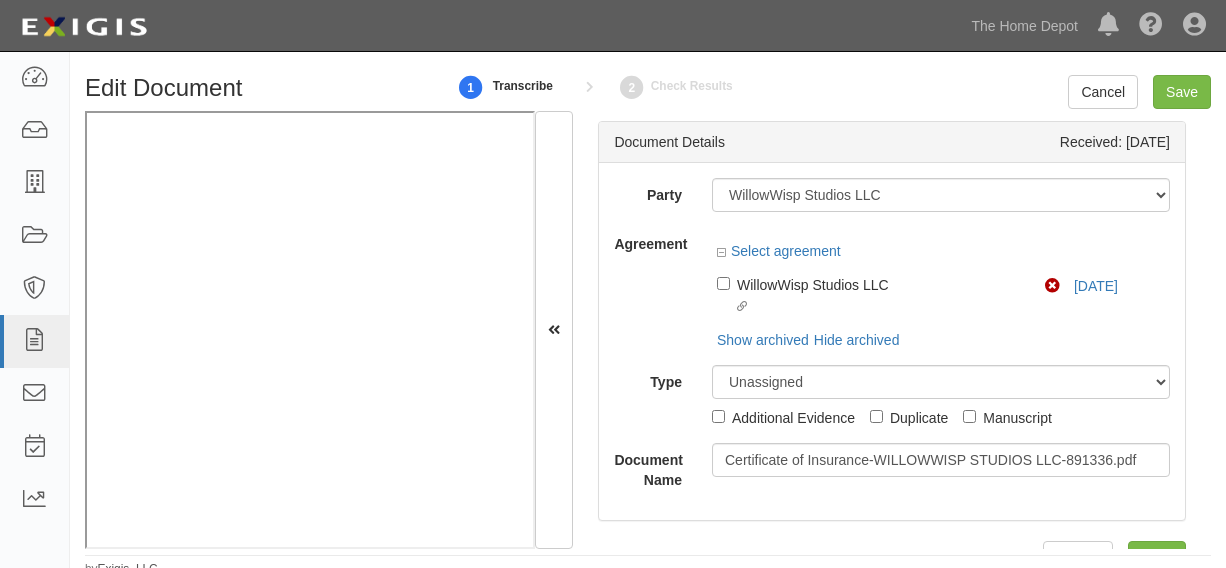 scroll, scrollTop: 0, scrollLeft: 0, axis: both 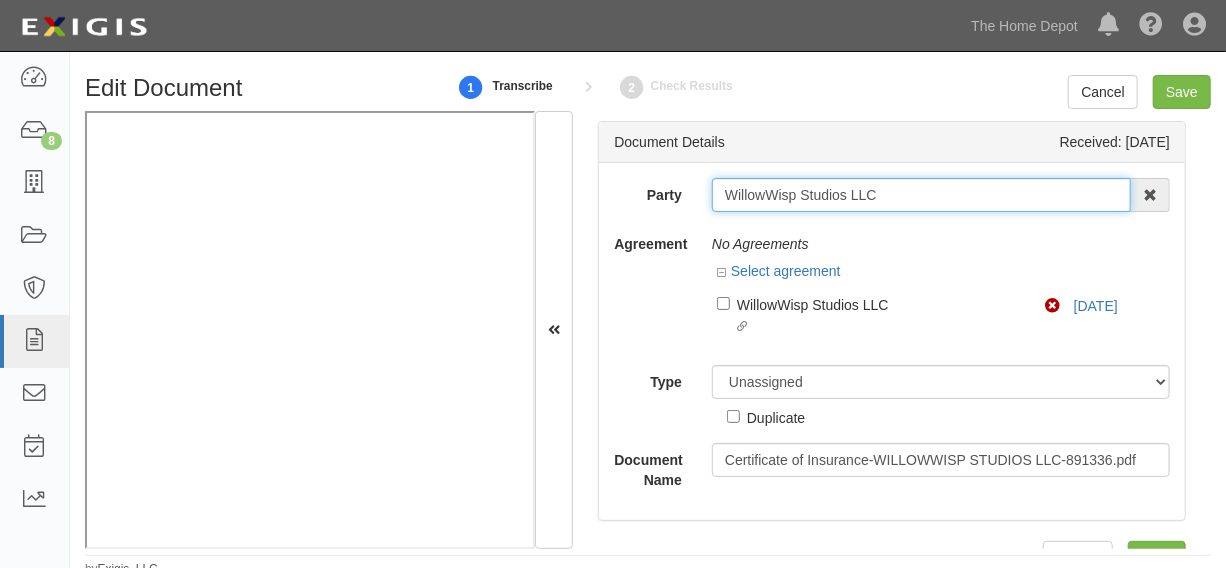 drag, startPoint x: 720, startPoint y: 192, endPoint x: 953, endPoint y: 192, distance: 233 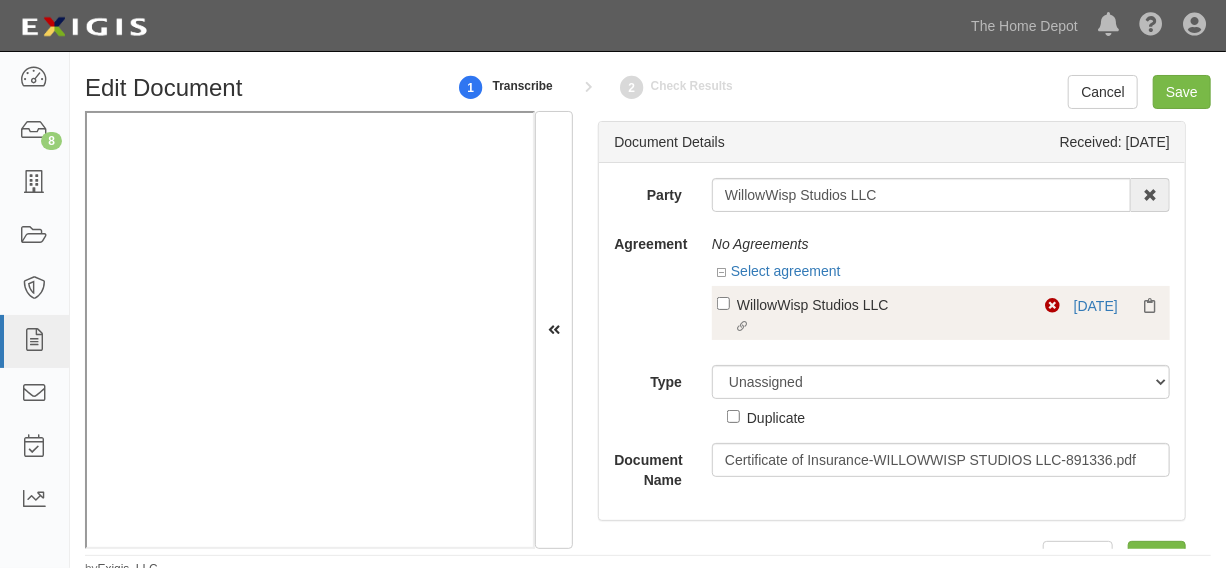 click on "WillowWisp Studios LLC" at bounding box center (880, 304) 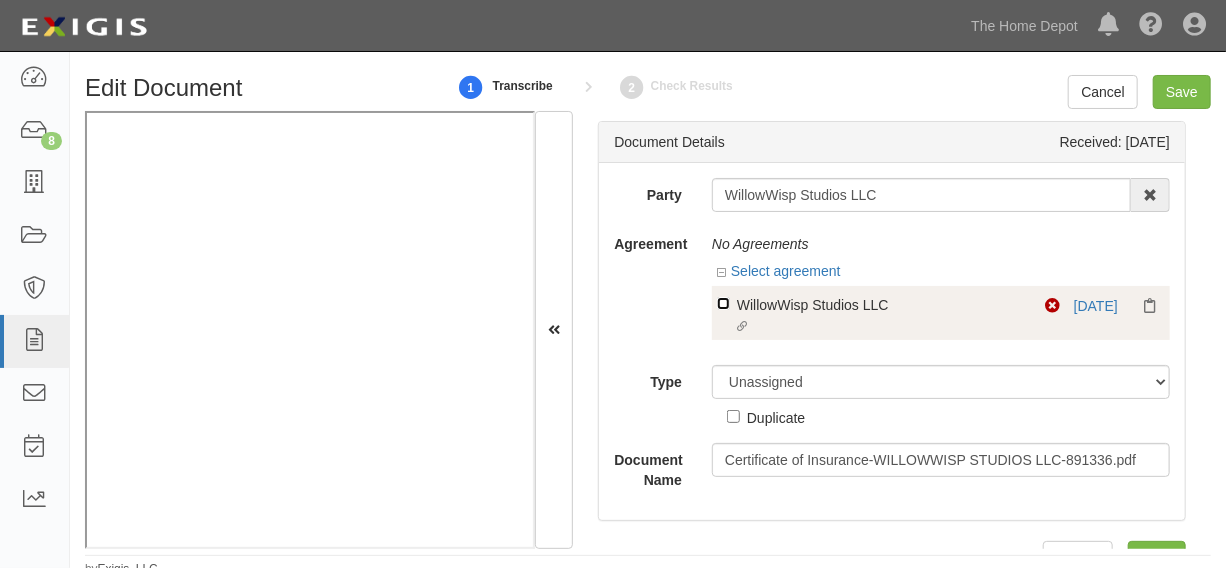 click on "Linked agreement
WillowWisp Studios LLC
Linked agreement" at bounding box center [723, 303] 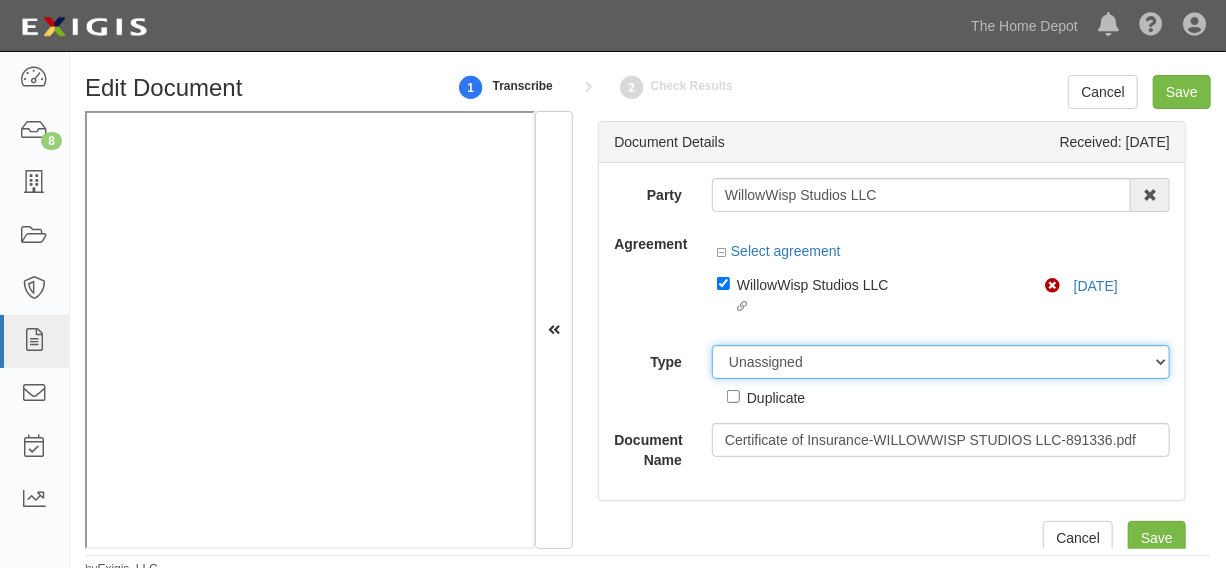 click on "Unassigned
Binder
Cancellation Notice
Certificate
Contract
Endorsement
Insurance Policy
Junk
Other Document
Policy Declarations
Reinstatement Notice
Requirements
Waiver Request" at bounding box center (941, 362) 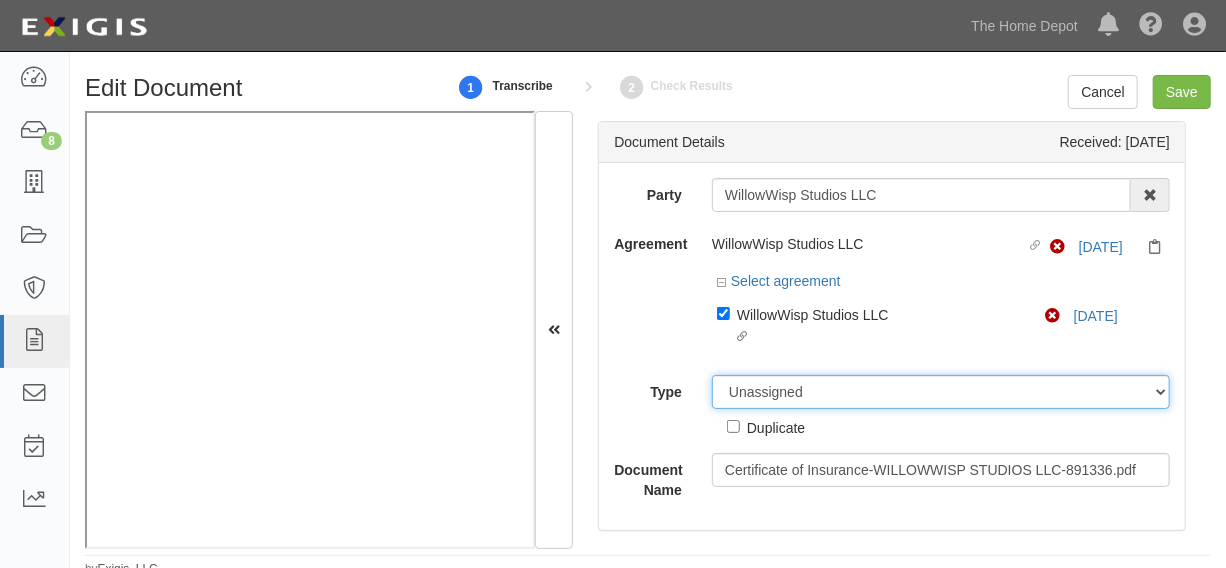 select on "CertificateDetail" 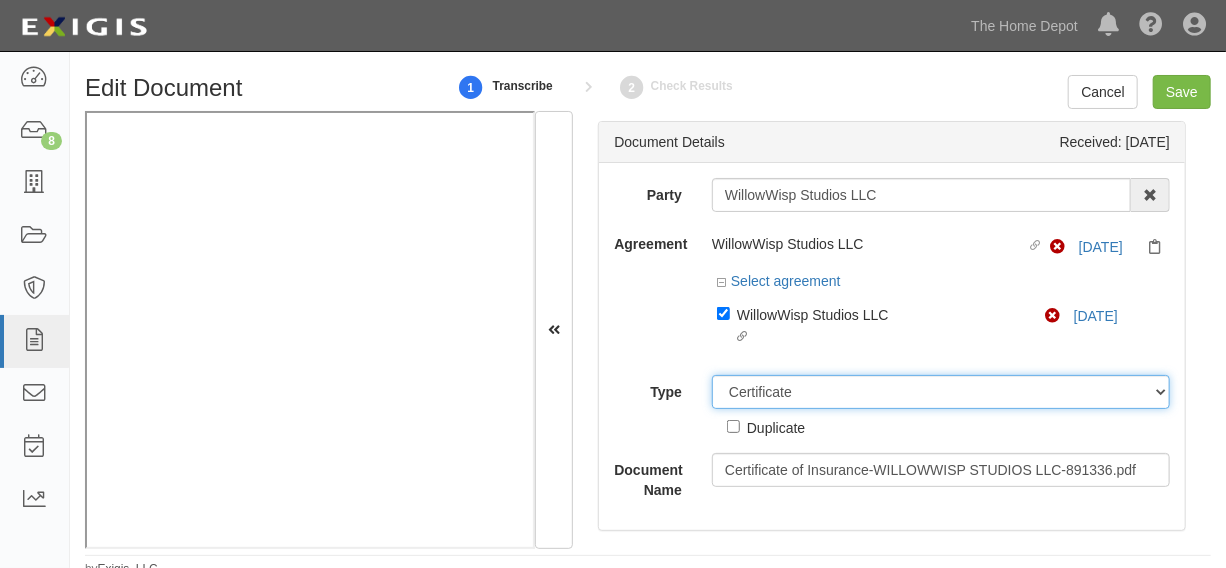 click on "Unassigned
Binder
Cancellation Notice
Certificate
Contract
Endorsement
Insurance Policy
Junk
Other Document
Policy Declarations
Reinstatement Notice
Requirements
Waiver Request" at bounding box center [941, 392] 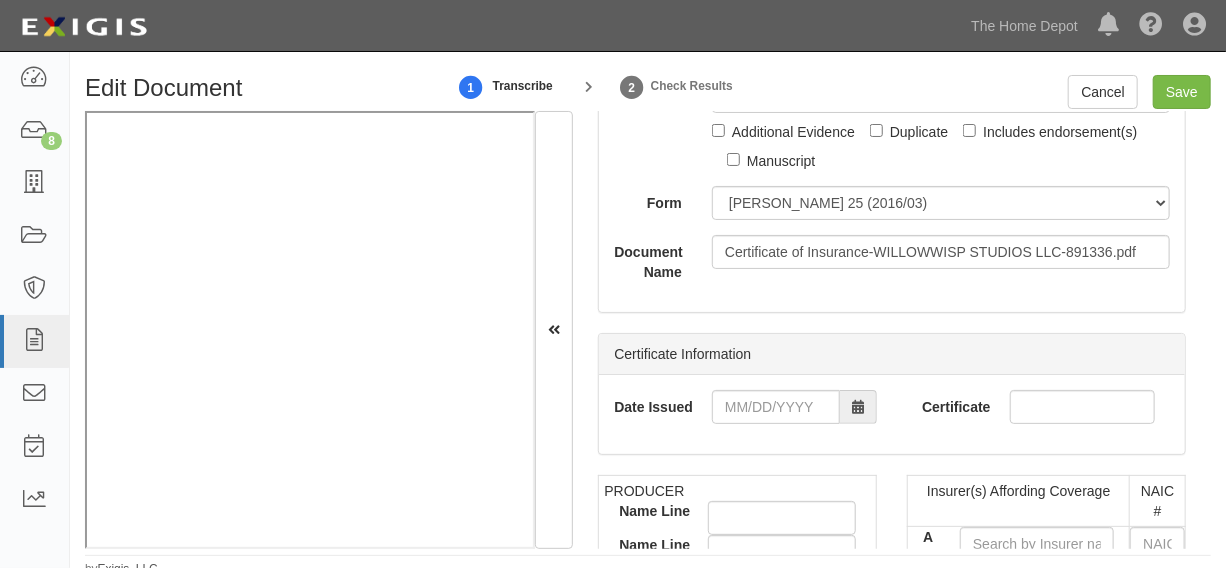scroll, scrollTop: 302, scrollLeft: 0, axis: vertical 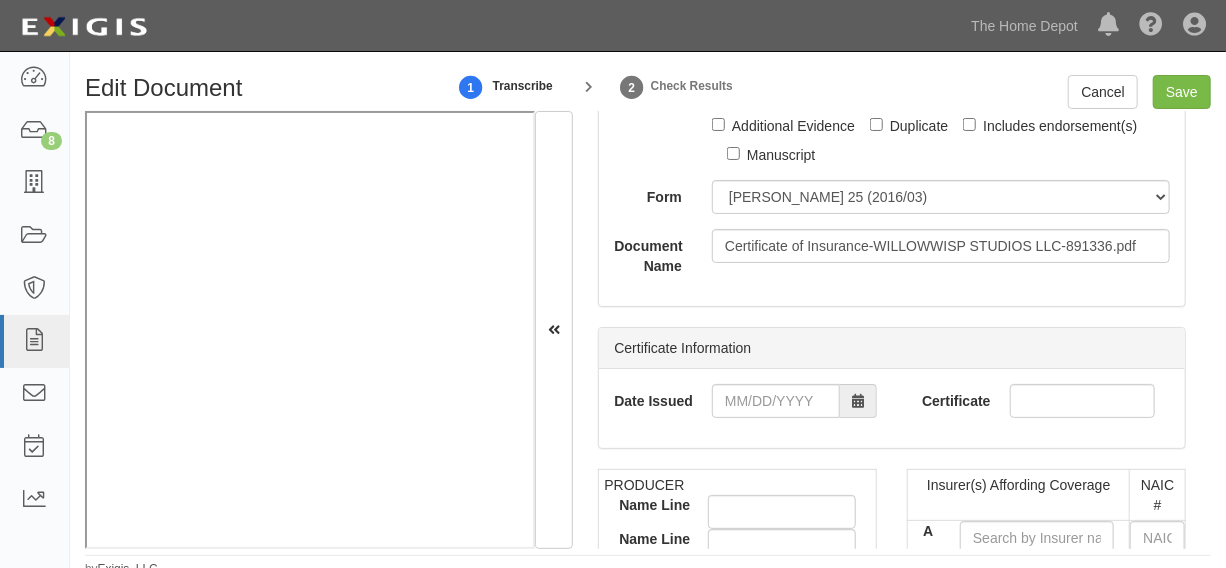 click on "Party
WillowWisp Studios LLC
1000576868 Ontario Inc.
10 STRAWBERRY STREET
115282 CANADA LTEE
11947907 Canada Inc. (MOD LIGHTING)
1200144519218
1234BUY.COM INC
1291 FURNITURES INC
16 GAUGE SINKS
1729897 ONTARIO INC. O/A
1791 Outdoor Lifestyle Group LLC
1837, LLC.
1888 MILLS LLC
1896424 ONTARIO INC
1JAY CAPITAL INC
1PERFECTCHOICE INC
1ST CHOICE FERTILIZER, I
2033784 ONTARIO INC.
21 ROCKS CORPORATION DBA
2614072 ONTARIO INC. (O/
2964-3277 QUEBEC INC
2B Poultry, LLC
2FUNGUYS
34 DECOR LLC
360 ELECTRICAL LLC
3B INTERNATIONAL LLC
3B TECH, INC.
3DROSE LLC
3I PRODUCTS, INC.
3M
3M
3M COMPANY
3Wood Wholesale, LLC
4077814 DELAWARE INC
4D CONCEPTS, INC
4dock LLC." at bounding box center (892, 76) 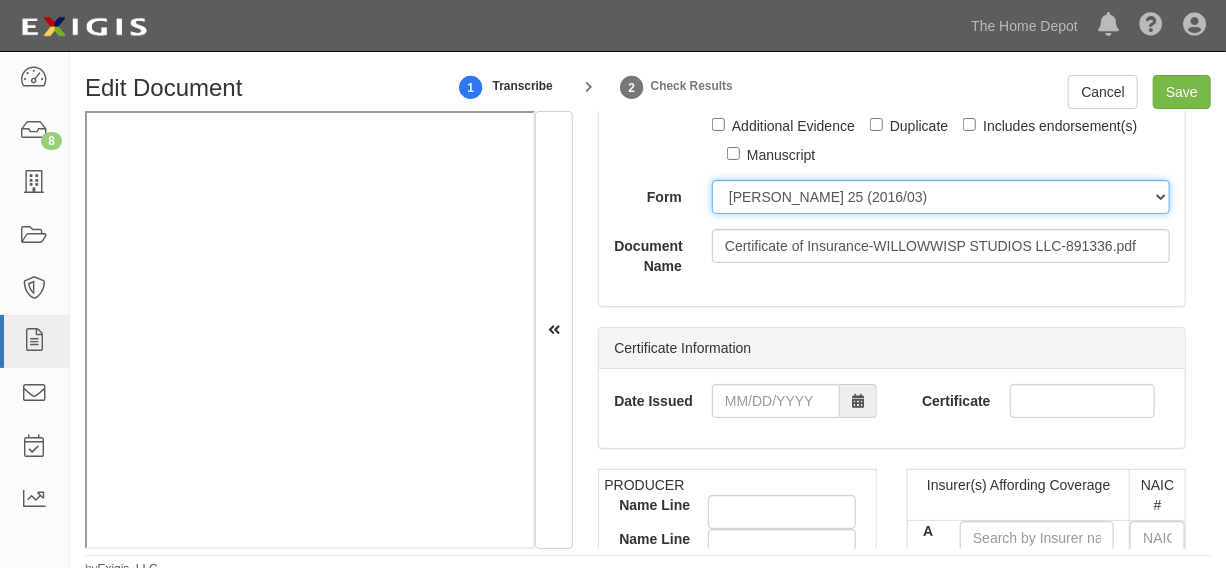 click on "ACORD 25 (2016/03)
ACORD 101
ACORD 855 NY (2014/05)
General" at bounding box center [941, 197] 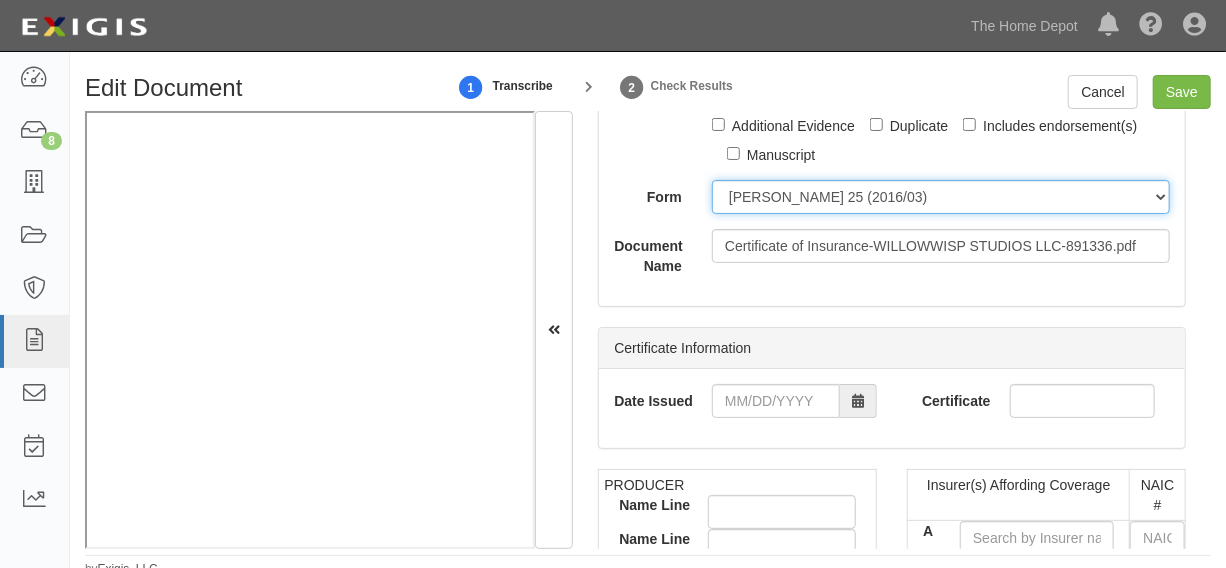 select on "GeneralFormDetail" 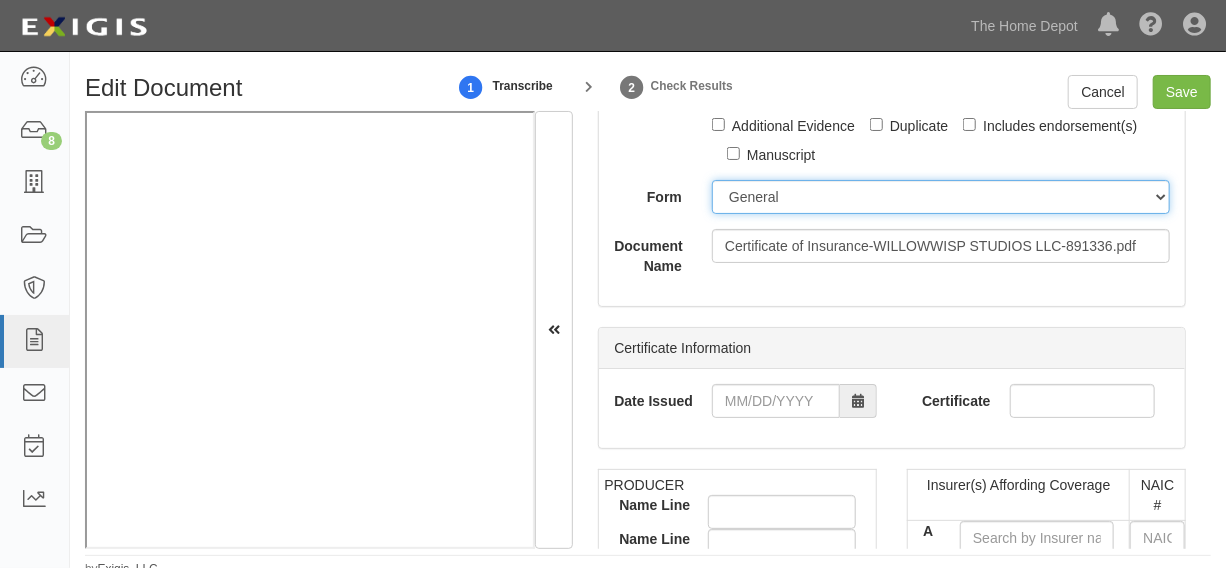 click on "ACORD 25 (2016/03)
ACORD 101
ACORD 855 NY (2014/05)
General" at bounding box center [941, 197] 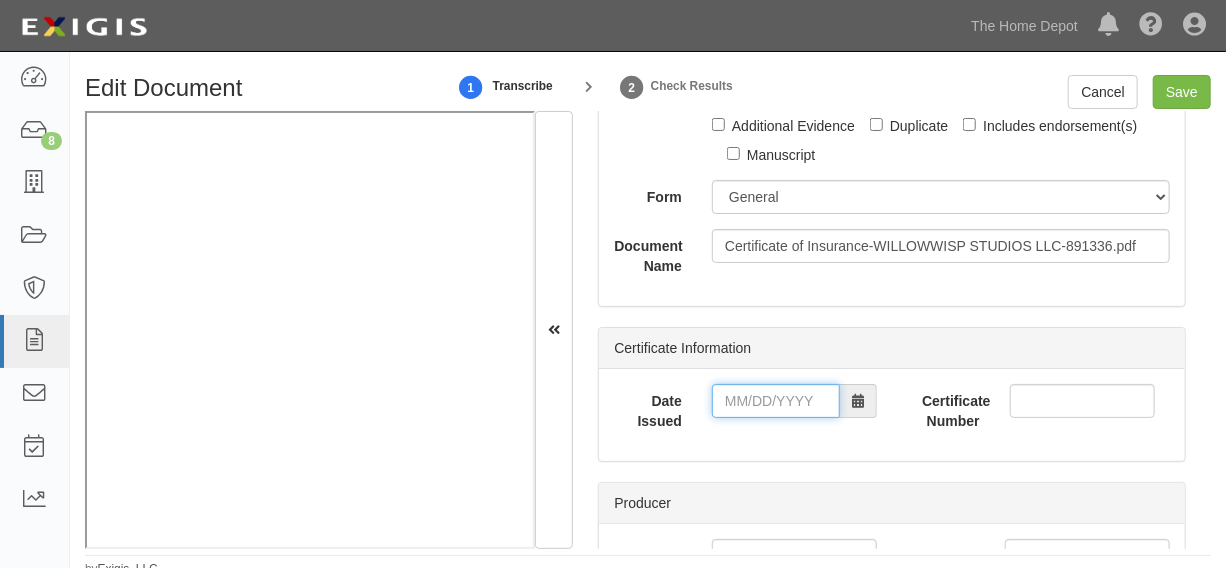 click on "Date Issued" at bounding box center [776, 401] 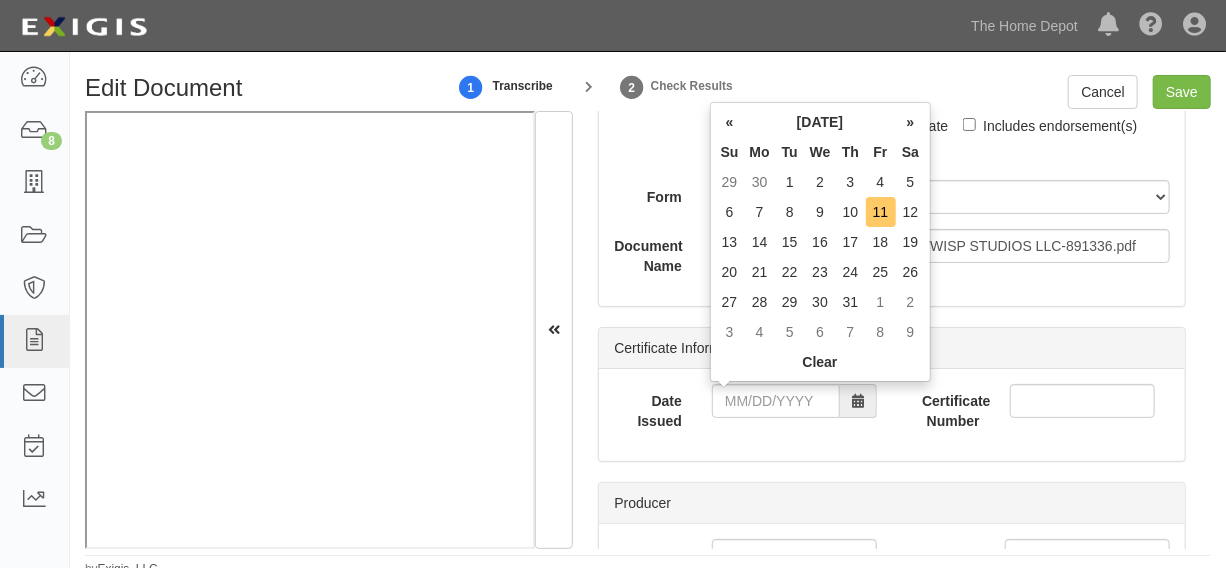 click on "11" at bounding box center (881, 212) 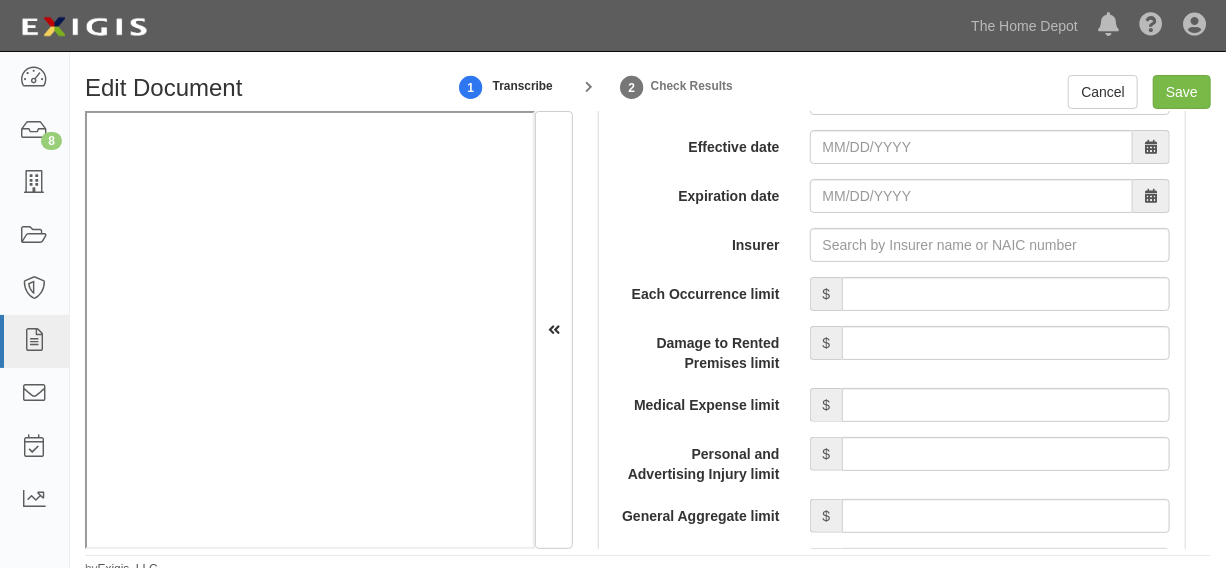 scroll, scrollTop: 1666, scrollLeft: 0, axis: vertical 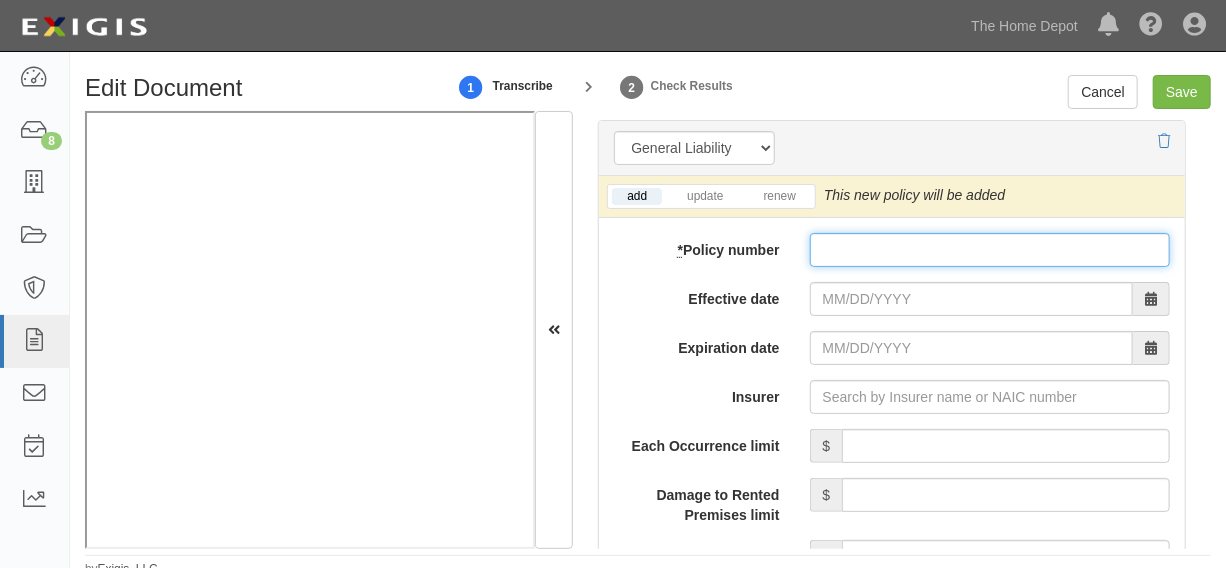 paste on "10560006800015753553" 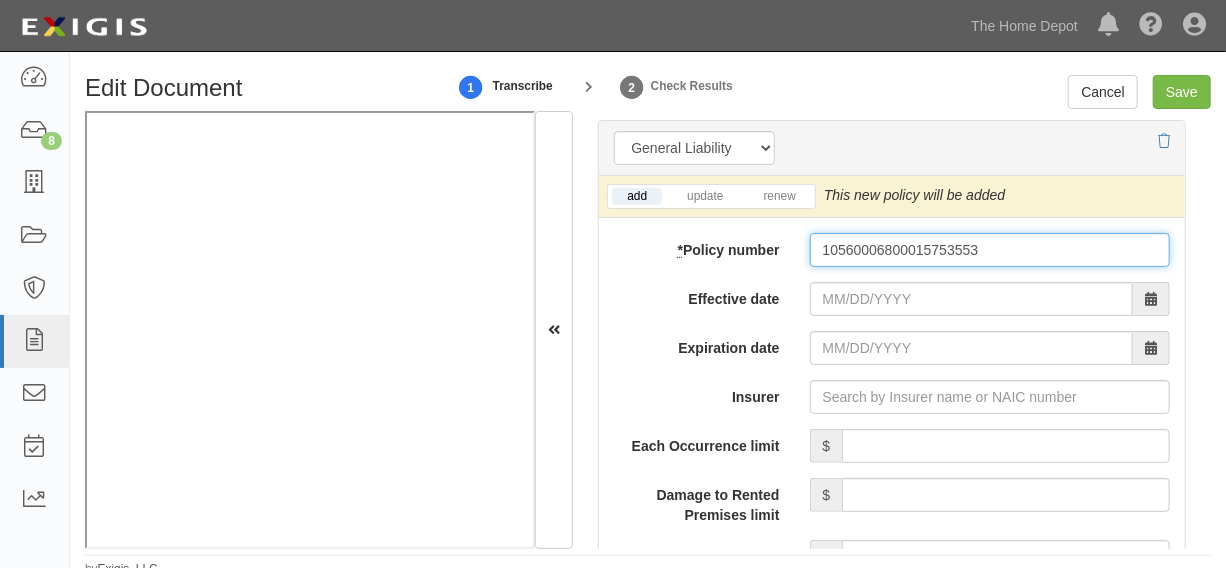 type on "10560006800015753553" 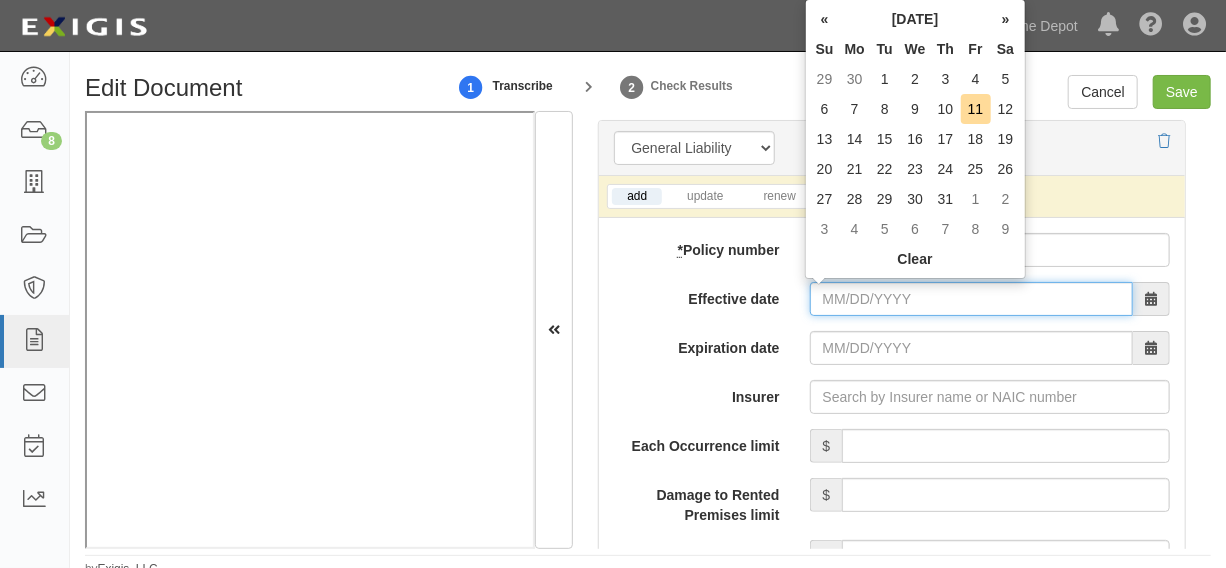 click on "Effective date" at bounding box center (971, 299) 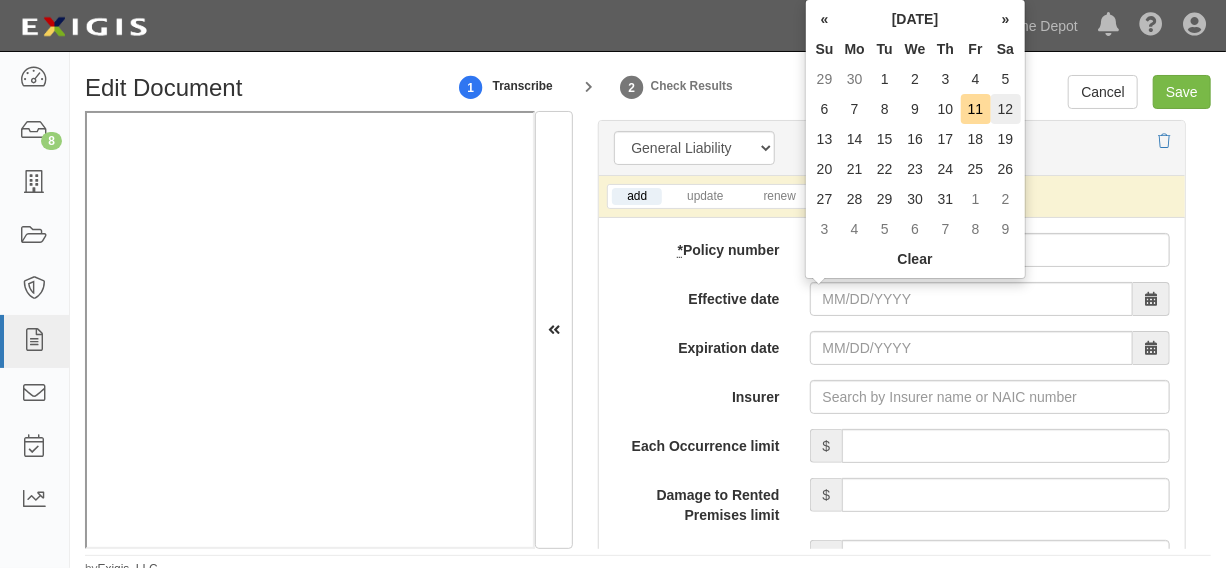 click on "12" at bounding box center (1006, 109) 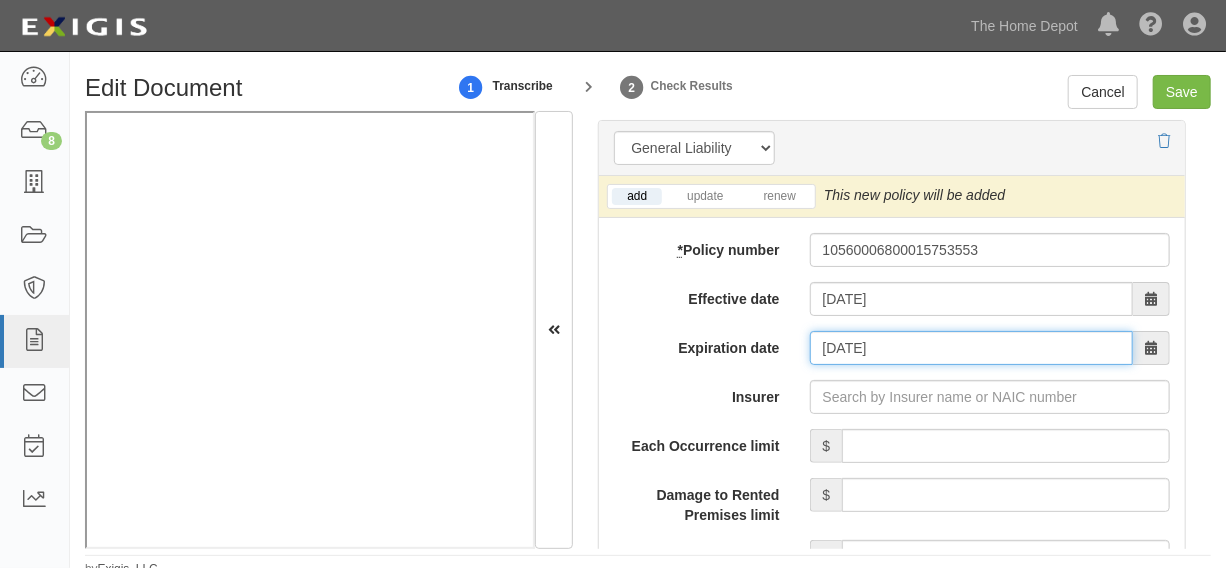 click on "07/12/2026" at bounding box center (971, 348) 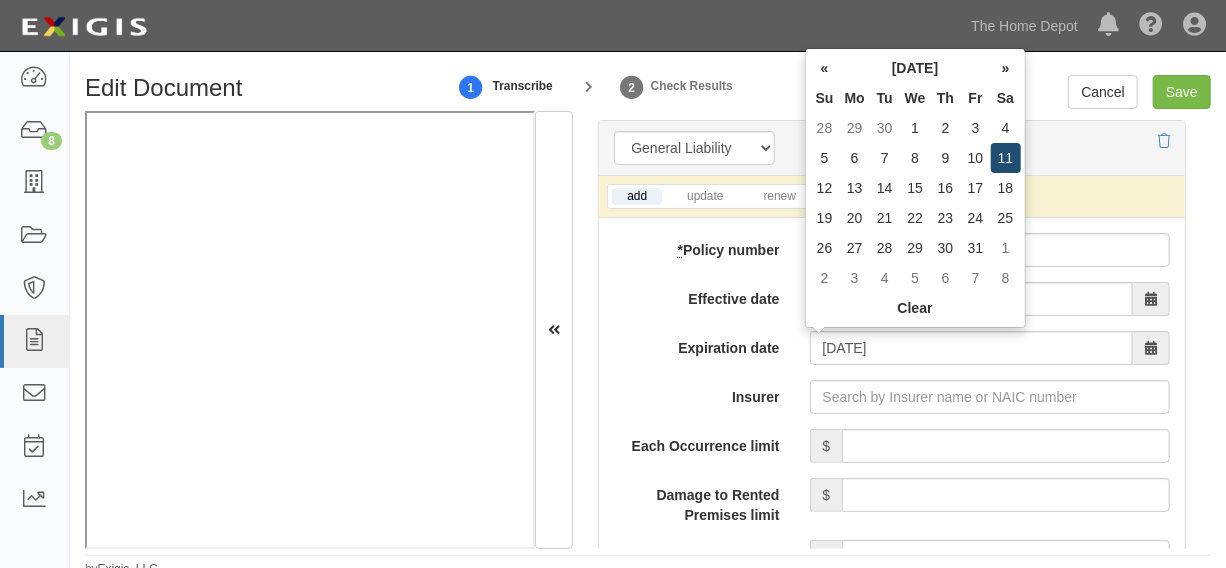 click on "11" at bounding box center [1006, 158] 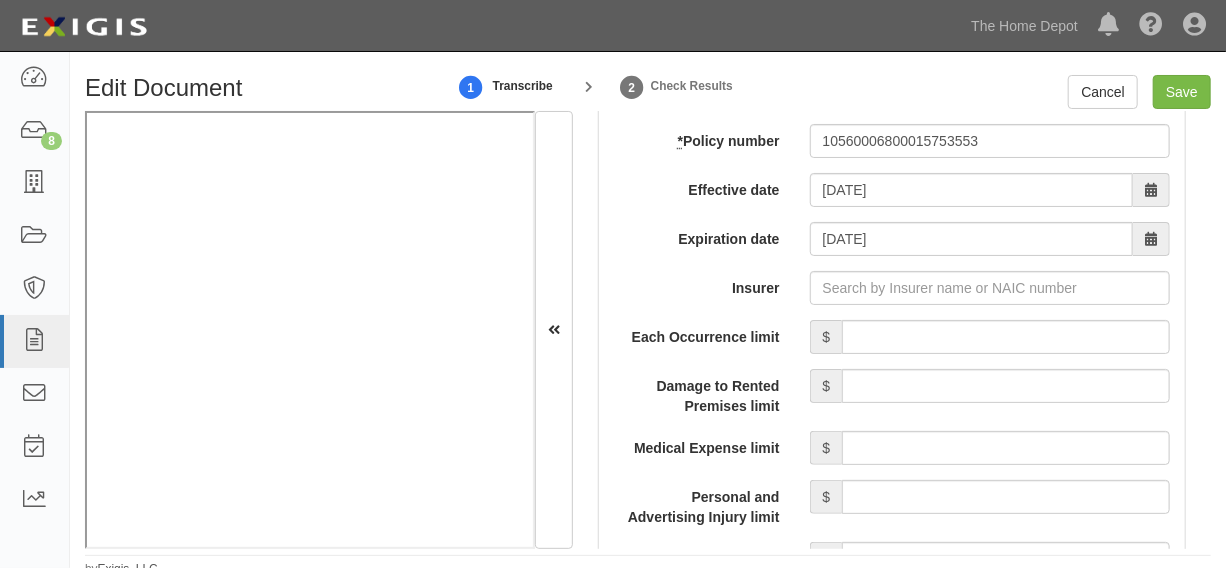 scroll, scrollTop: 1818, scrollLeft: 0, axis: vertical 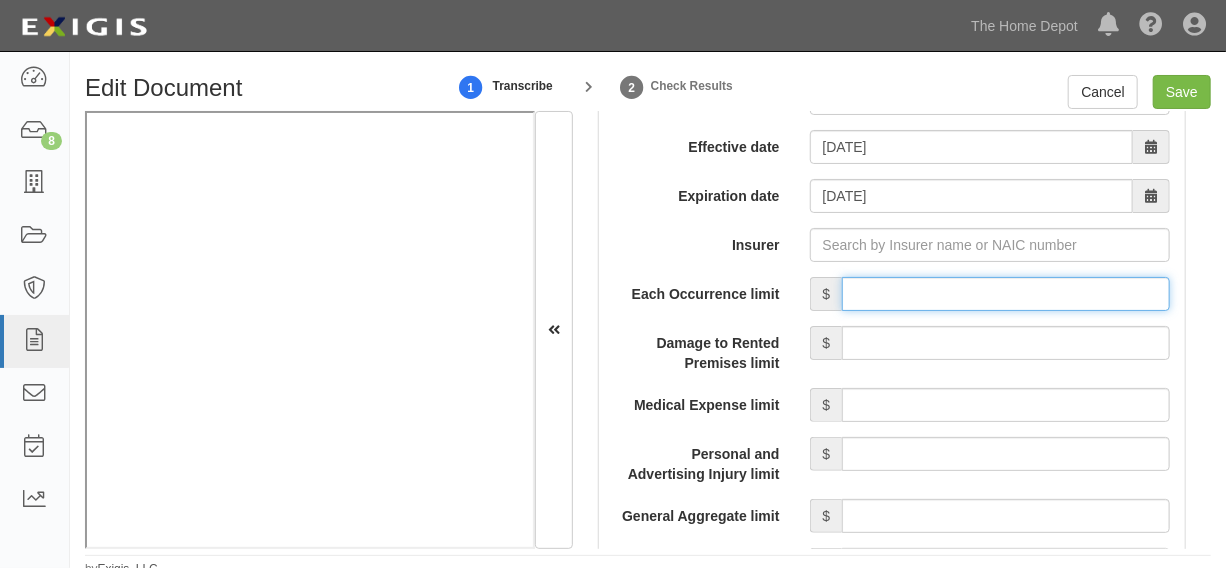 click on "Each Occurrence limit" at bounding box center [1006, 294] 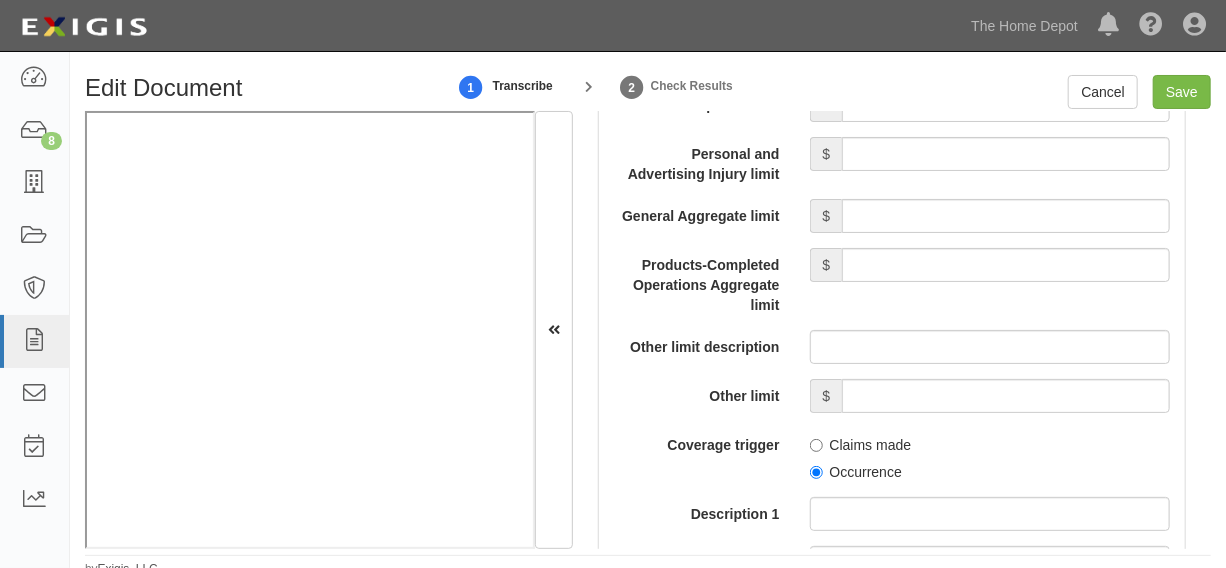 scroll, scrollTop: 2120, scrollLeft: 0, axis: vertical 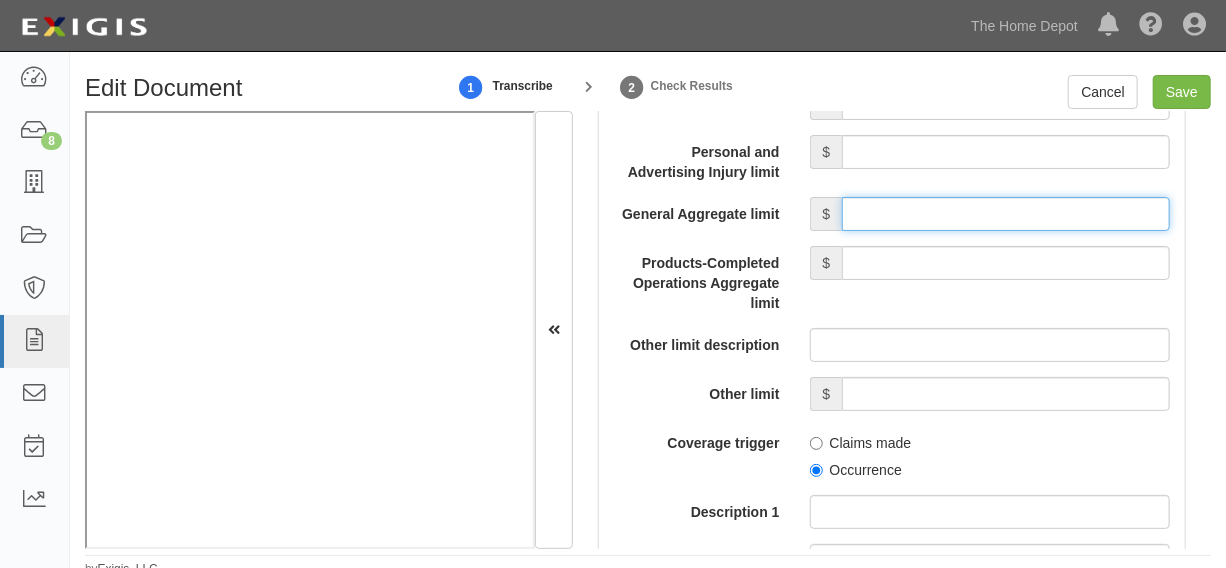 click on "General Aggregate limit" at bounding box center [1006, 214] 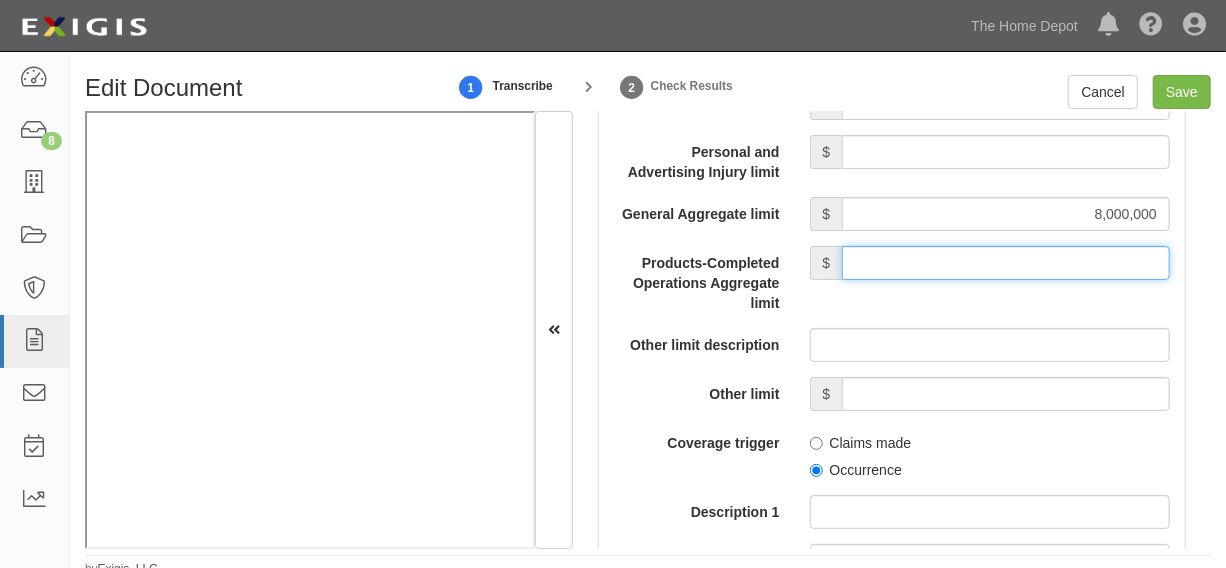 click on "Products-Completed Operations Aggregate limit" at bounding box center [1006, 263] 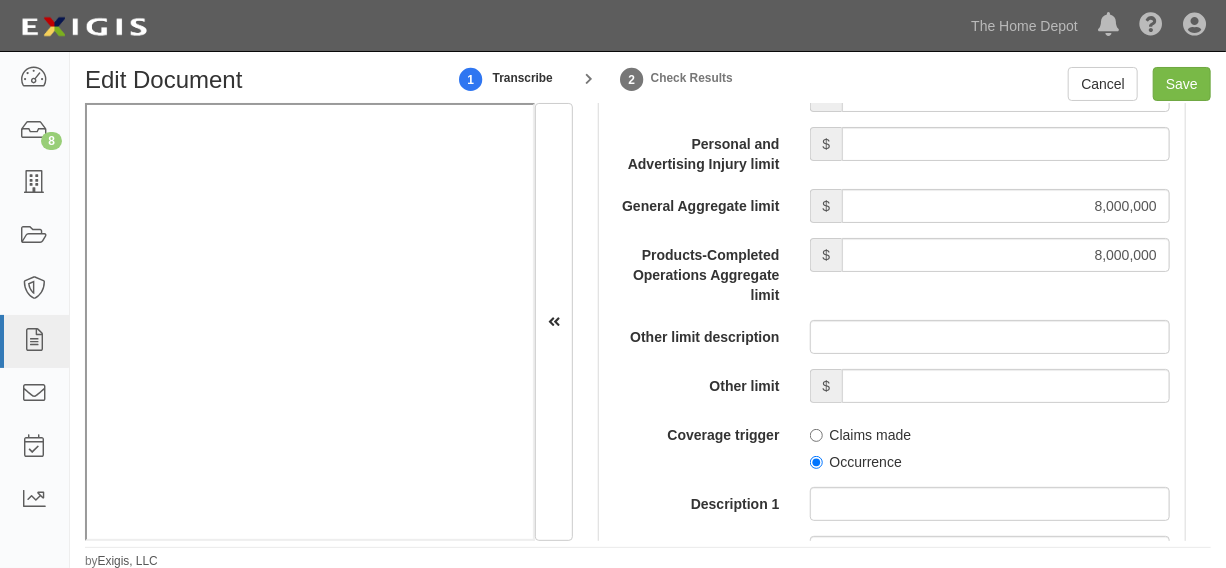 scroll, scrollTop: 10, scrollLeft: 0, axis: vertical 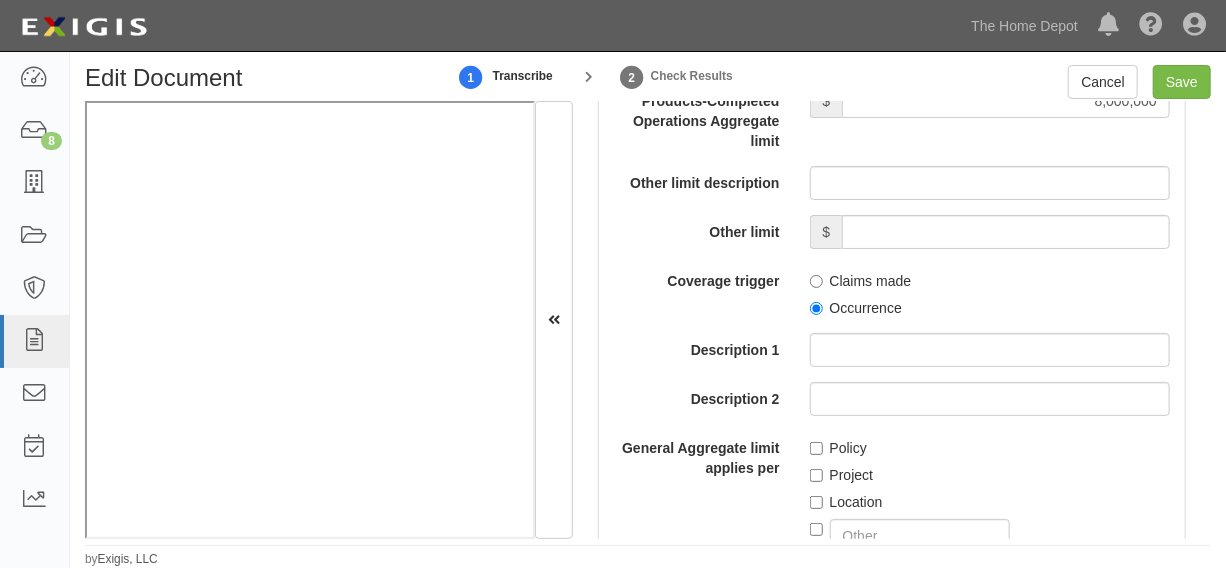 click on "Occurrence" at bounding box center (856, 308) 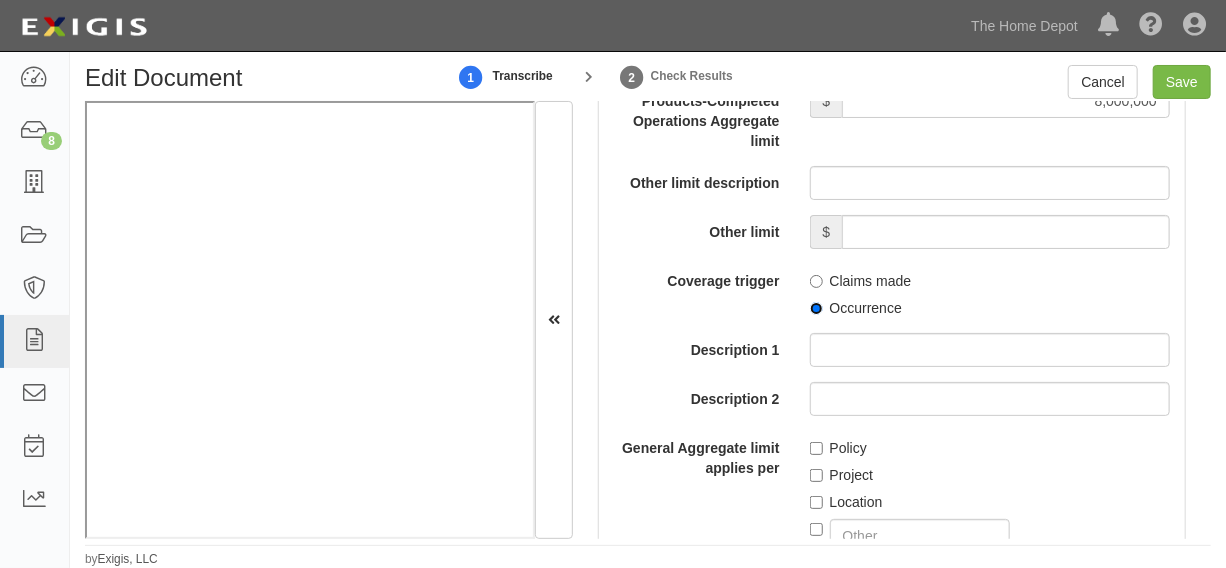 click on "Occurrence" at bounding box center (816, 308) 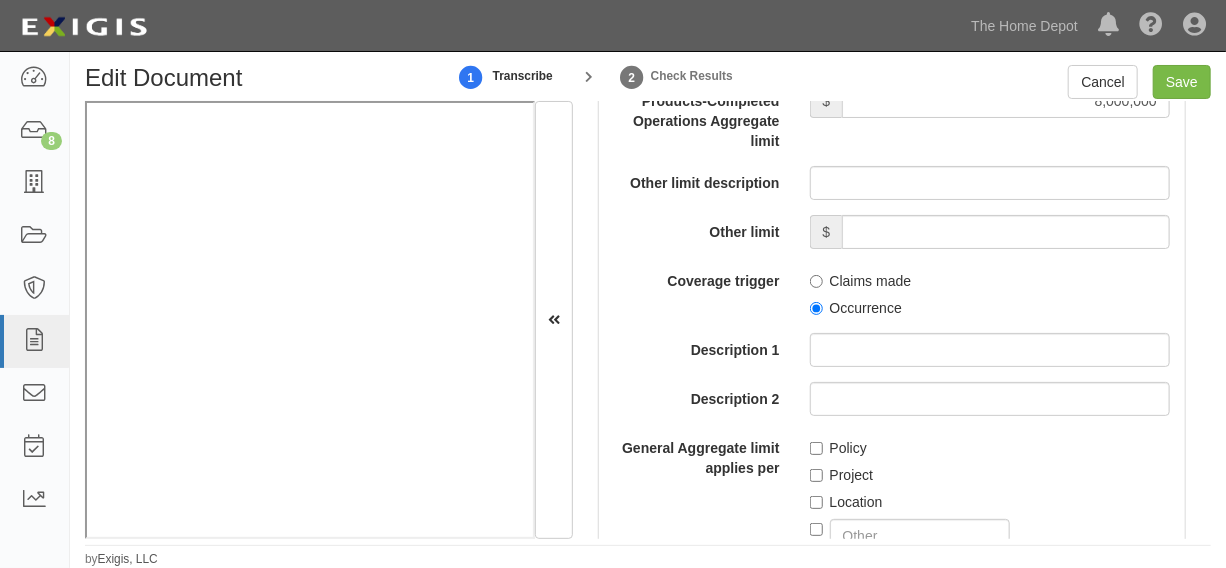 click on "Policy" at bounding box center [838, 448] 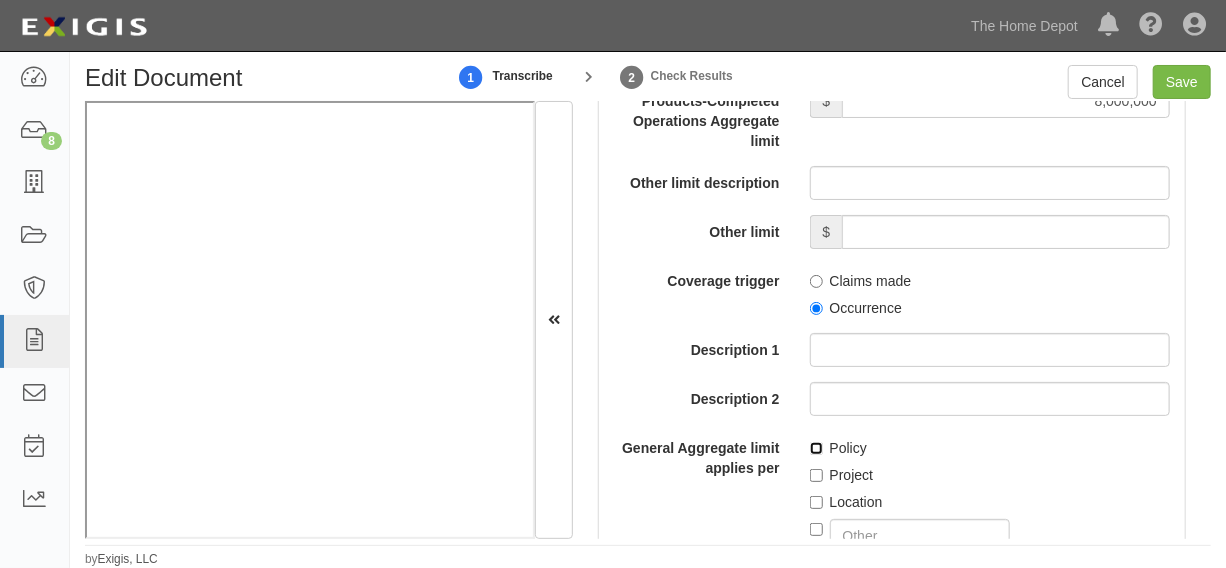 click on "Policy" at bounding box center (816, 448) 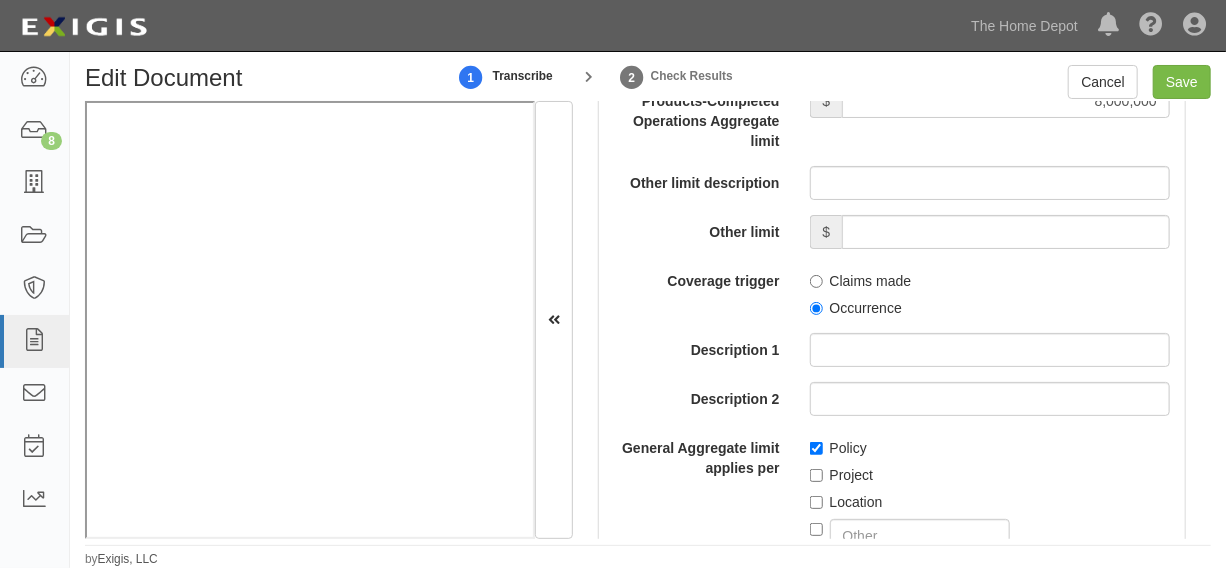 click on "Edit Document 1 Transcribe 2
Check Results
Cancel Save Document Details Received: 07/11/2025 Party
WillowWisp Studios LLC
1000576868 Ontario Inc.
10 STRAWBERRY STREET
115282 CANADA LTEE
11947907 Canada Inc. (MOD LIGHTING)
1200144519218
1234BUY.COM INC
1291 FURNITURES INC
16 GAUGE SINKS
1729897 ONTARIO INC. O/A
1791 Outdoor Lifestyle Group LLC
1837, LLC.
1888 MILLS LLC
1896424 ONTARIO INC
1JAY CAPITAL INC
1PERFECTCHOICE INC
1ST CHOICE FERTILIZER, I
2033784 ONTARIO INC.
21 ROCKS CORPORATION DBA
2614072 ONTARIO INC. (O/
2964-3277 QUEBEC INC
2B Poultry, LLC
2FUNGUYS
34 DECOR LLC
360 ELECTRICAL LLC
3B INTERNATIONAL LLC
3B TECH, INC.
3DROSE LLC
3I PRODUCTS, INC.
3M
3M" at bounding box center (648, 316) 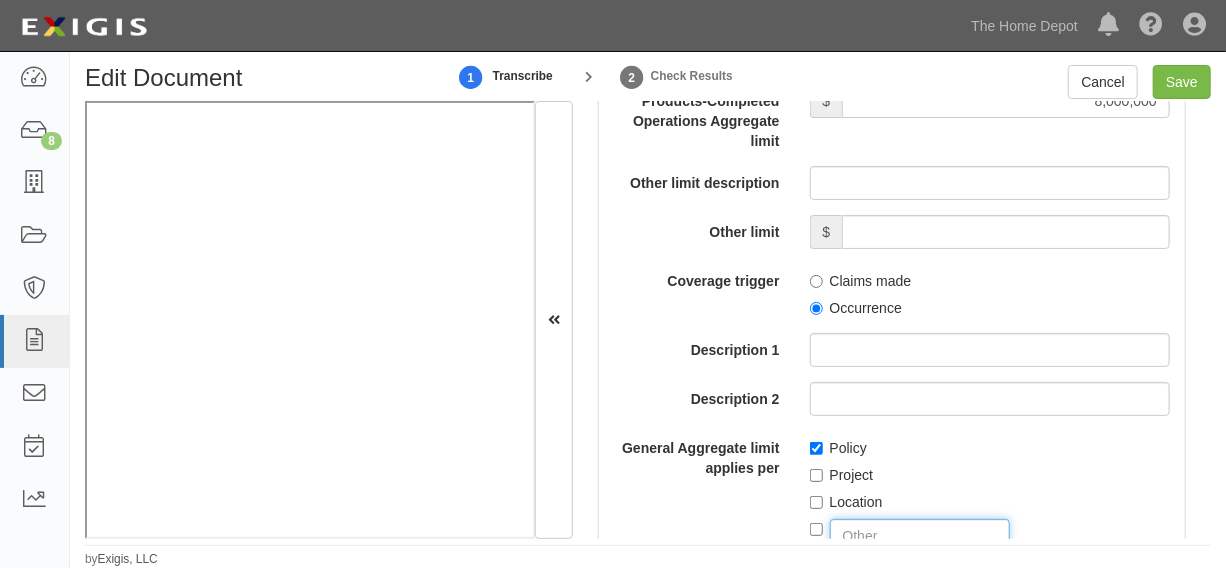 click at bounding box center (920, 536) 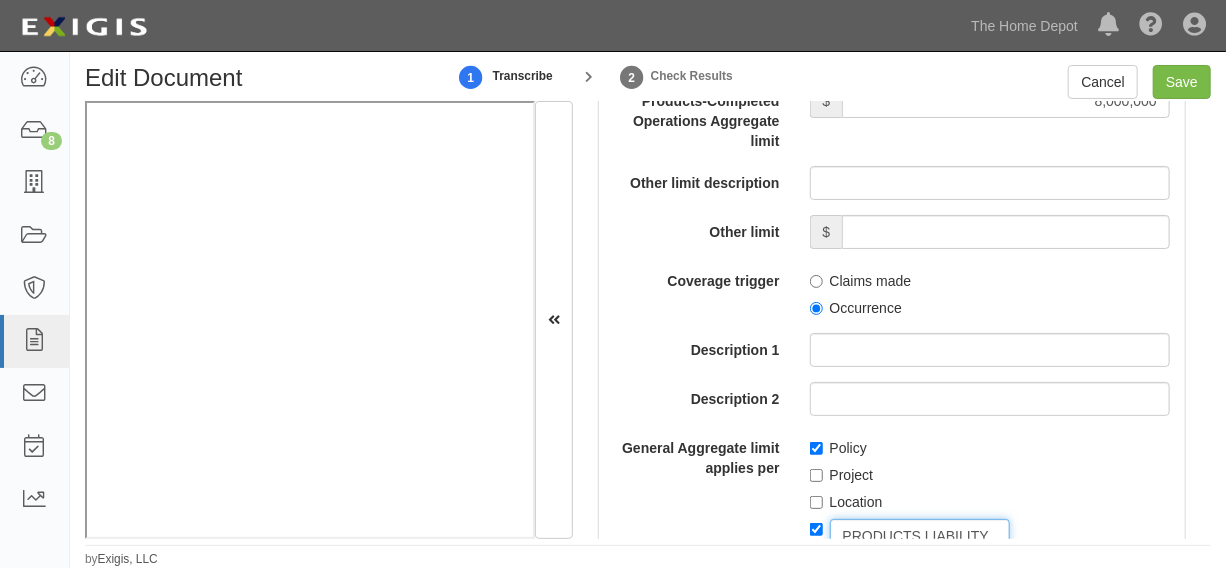 checkbox on "true" 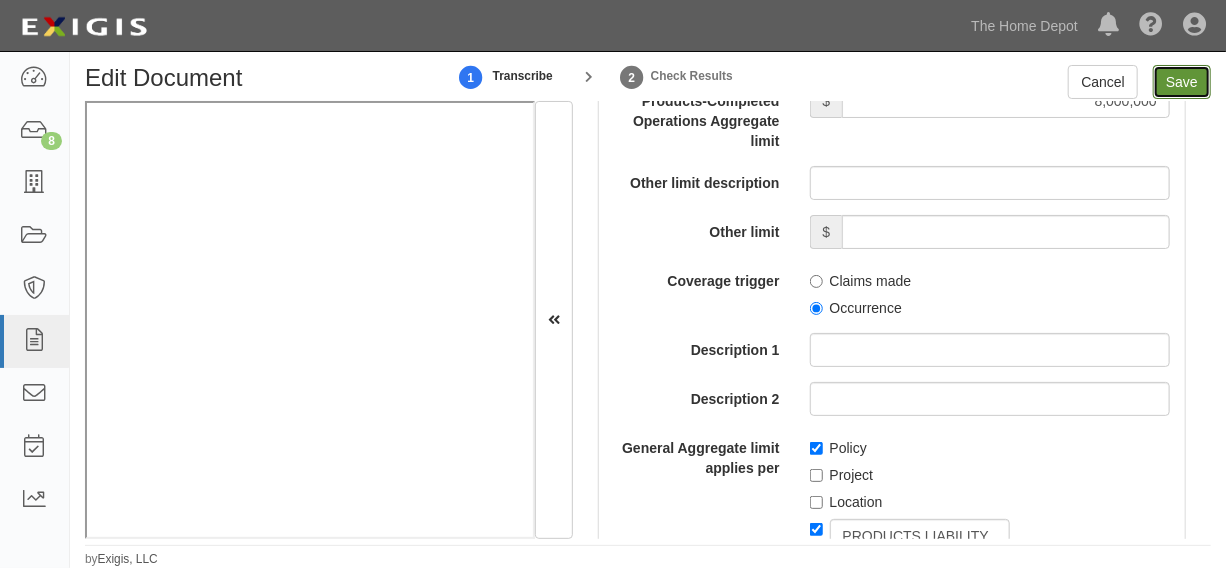 click on "Save" at bounding box center (1182, 82) 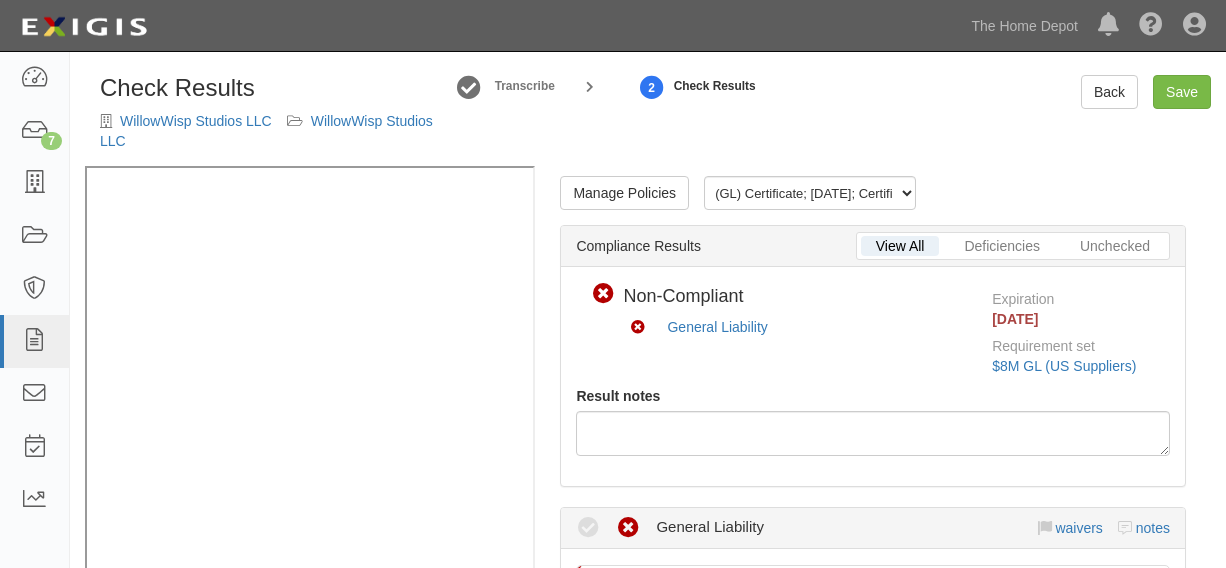 scroll, scrollTop: 0, scrollLeft: 0, axis: both 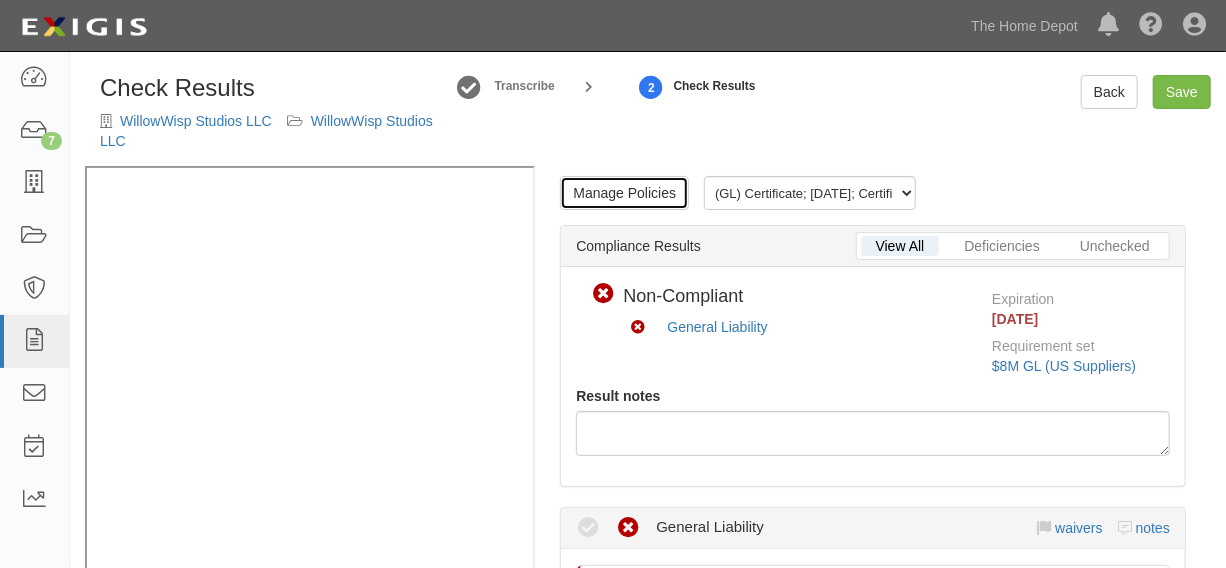 click on "Manage Policies" at bounding box center (624, 193) 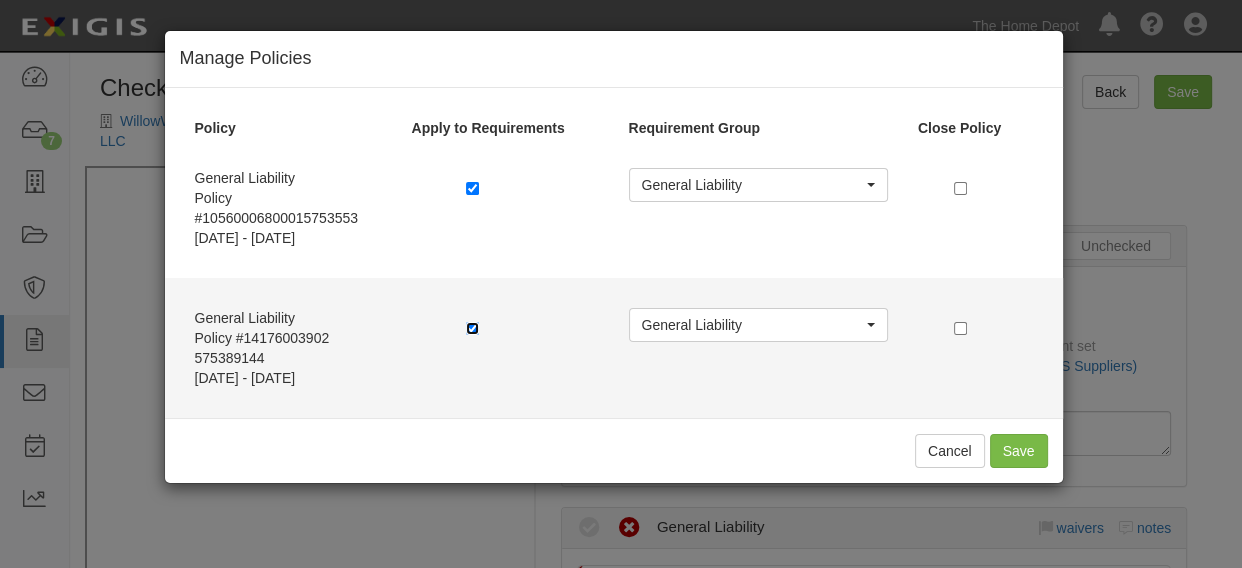 click at bounding box center (472, 328) 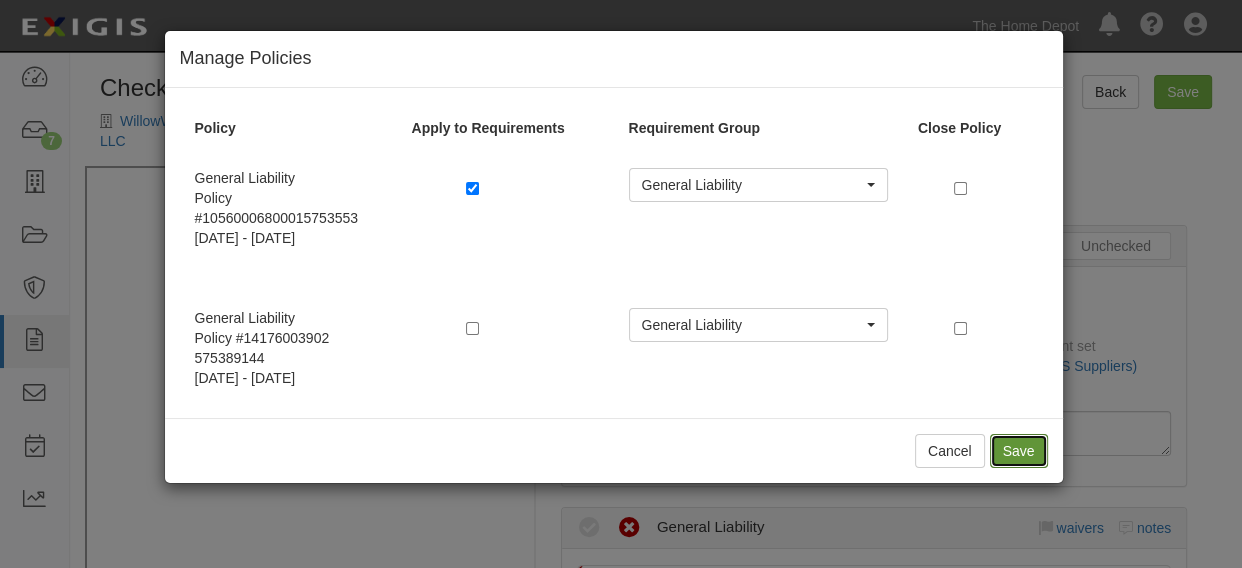 click on "Save" at bounding box center [1019, 451] 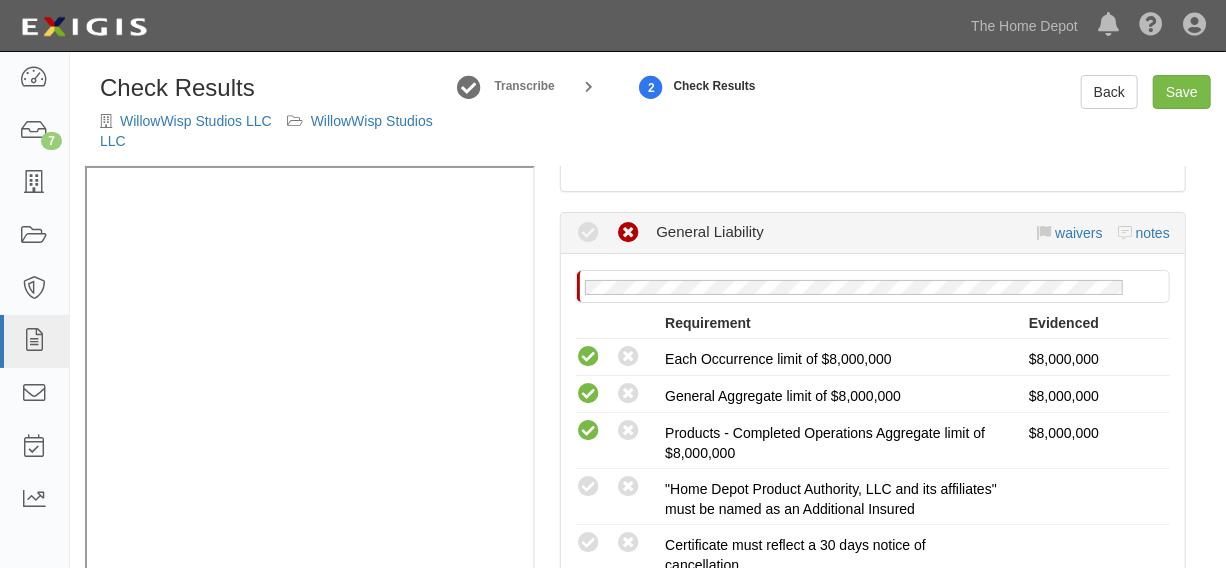 scroll, scrollTop: 454, scrollLeft: 0, axis: vertical 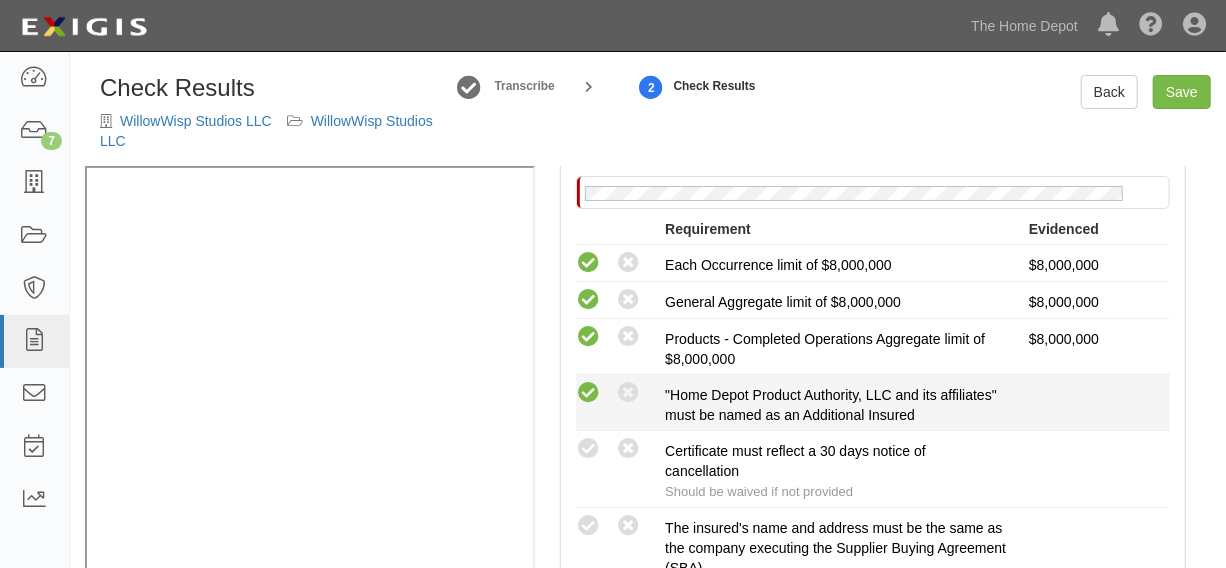 click at bounding box center (588, 393) 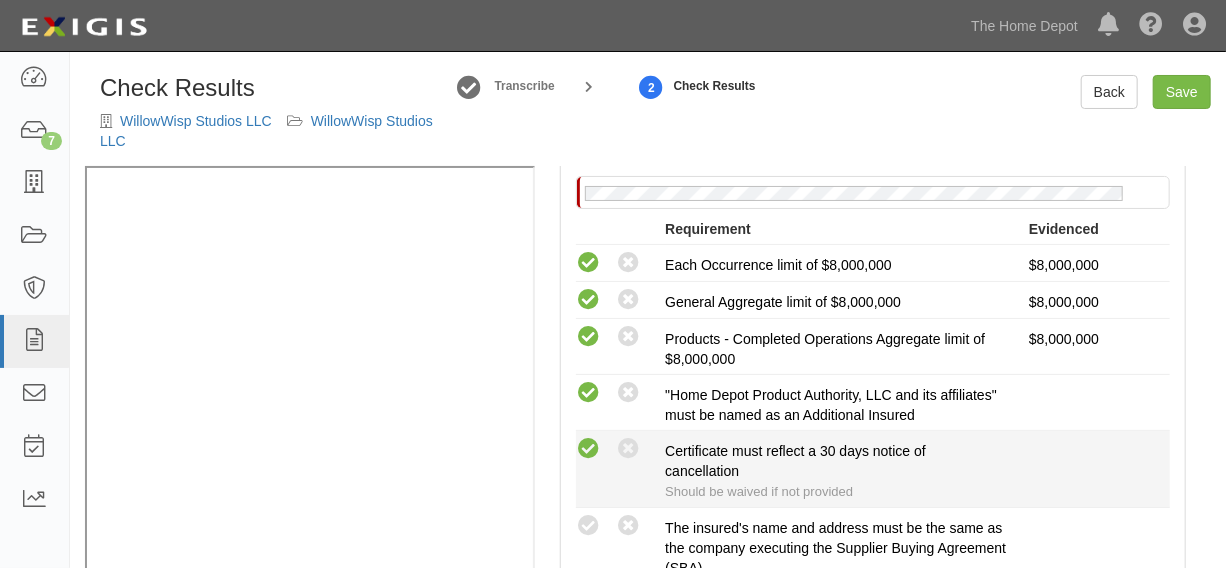 click at bounding box center (588, 449) 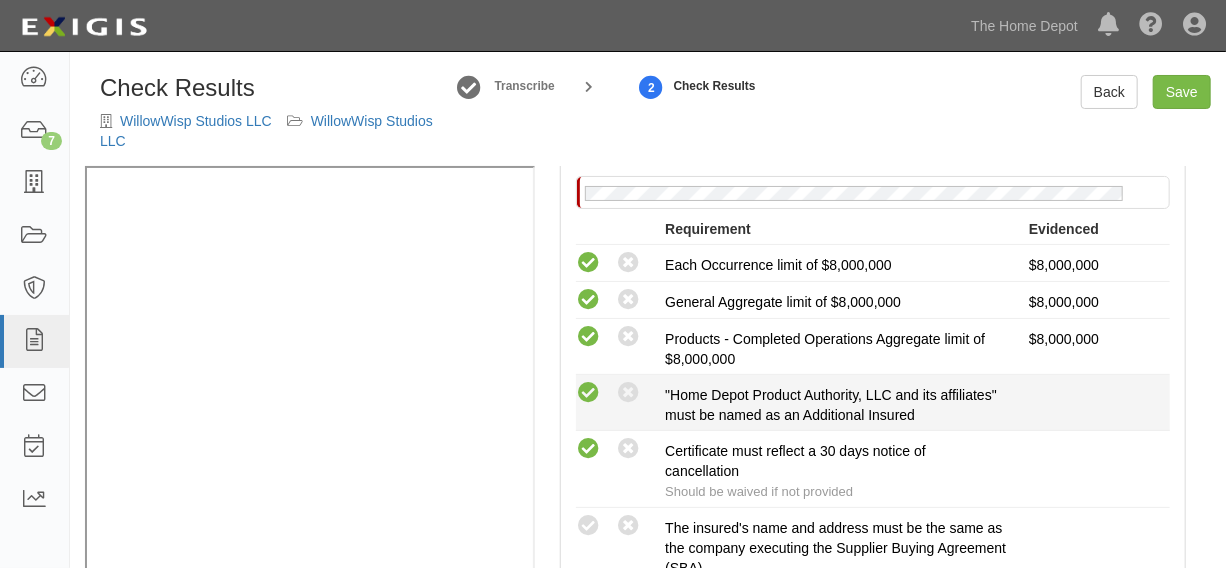 scroll, scrollTop: 606, scrollLeft: 0, axis: vertical 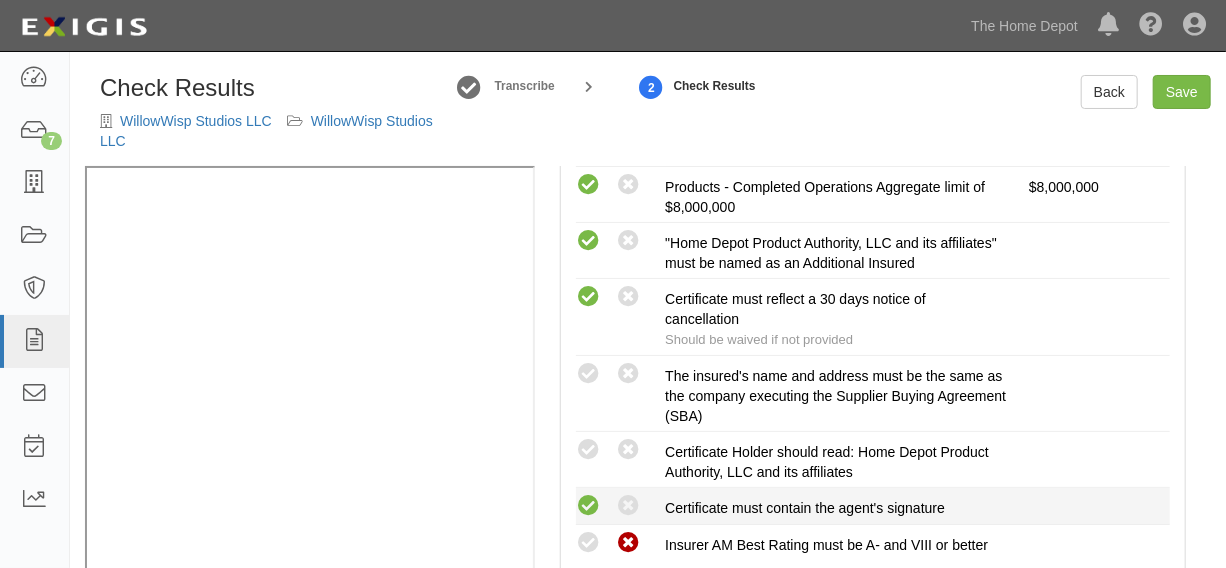click at bounding box center (588, 506) 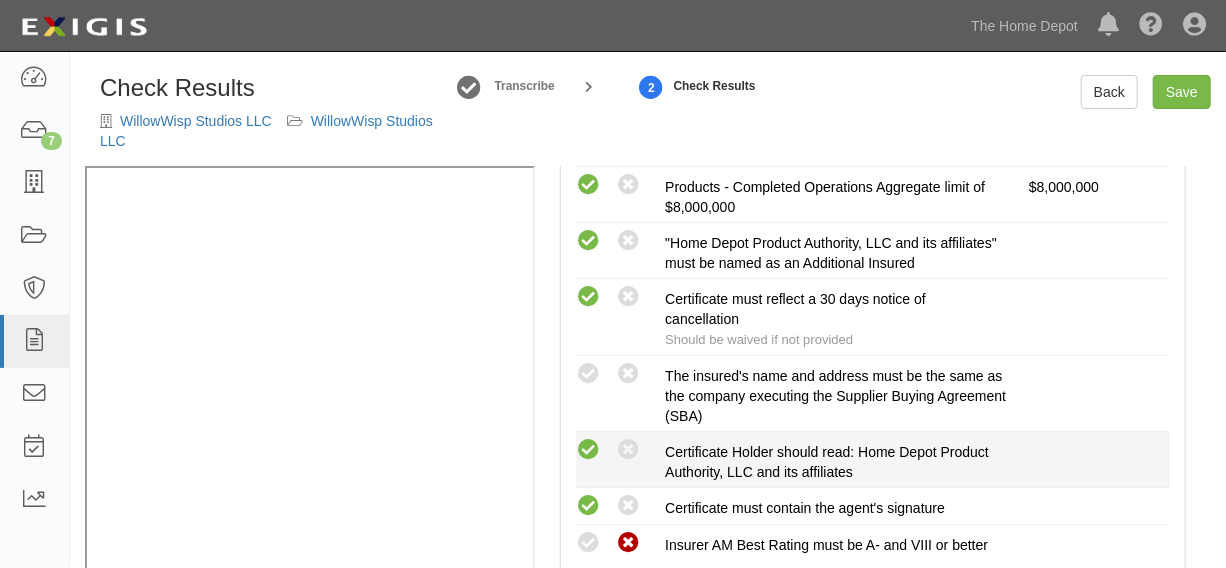 click at bounding box center [588, 450] 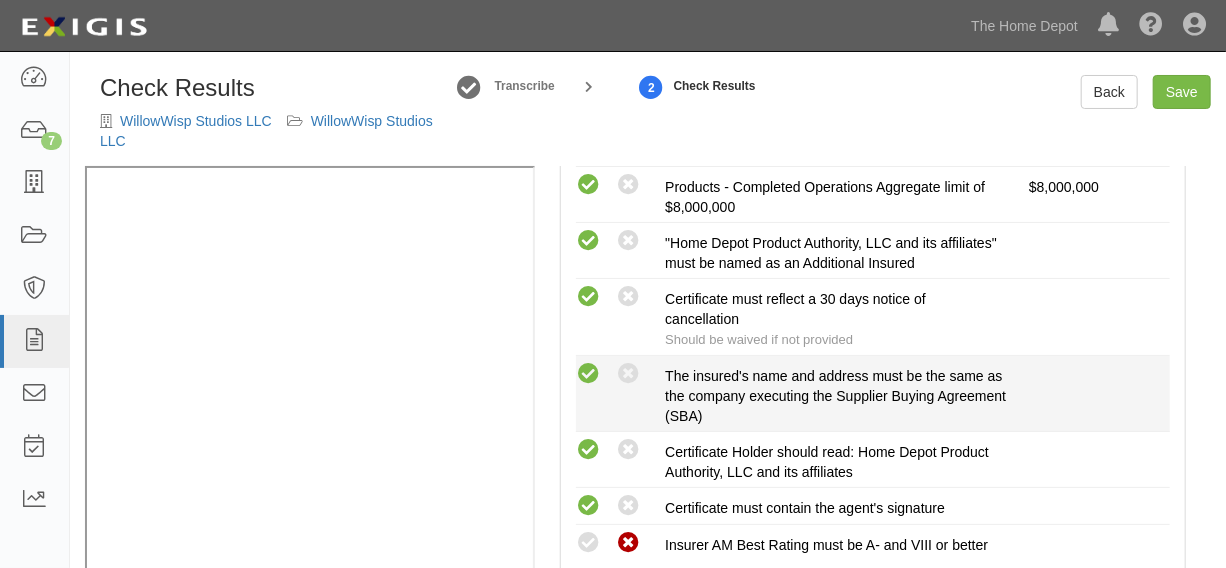 click at bounding box center [588, 374] 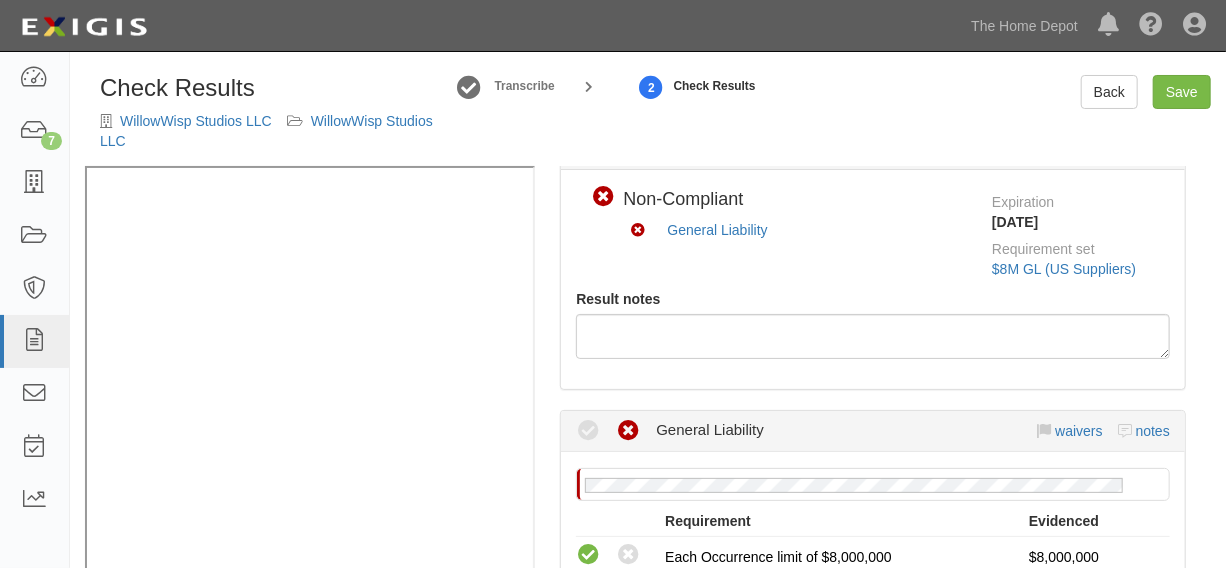 scroll, scrollTop: 151, scrollLeft: 0, axis: vertical 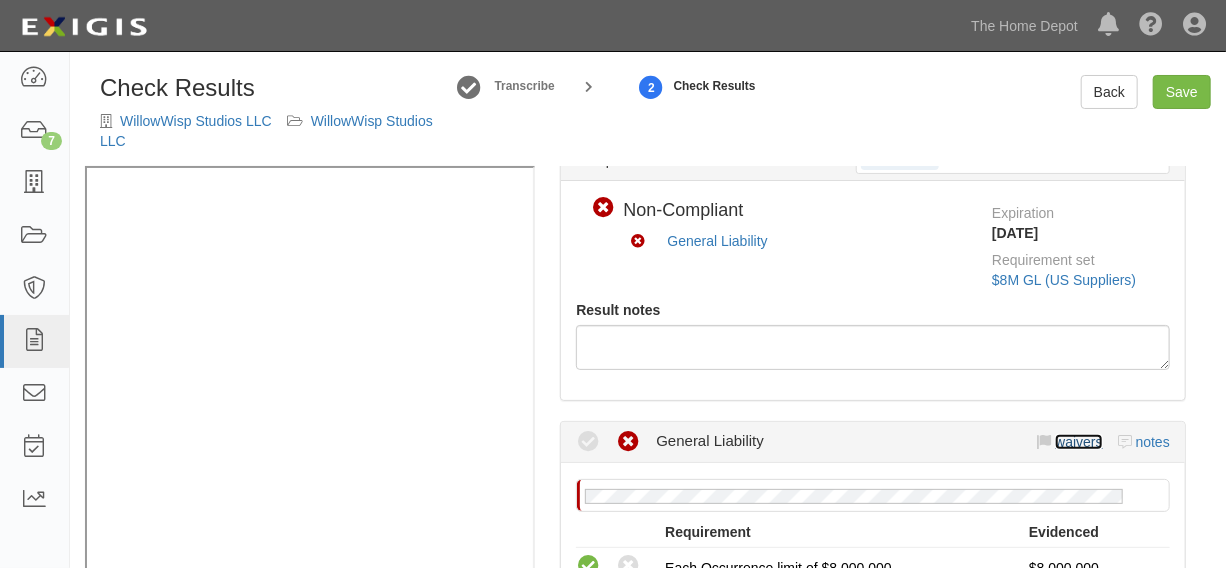 click on "waivers" at bounding box center (1078, 442) 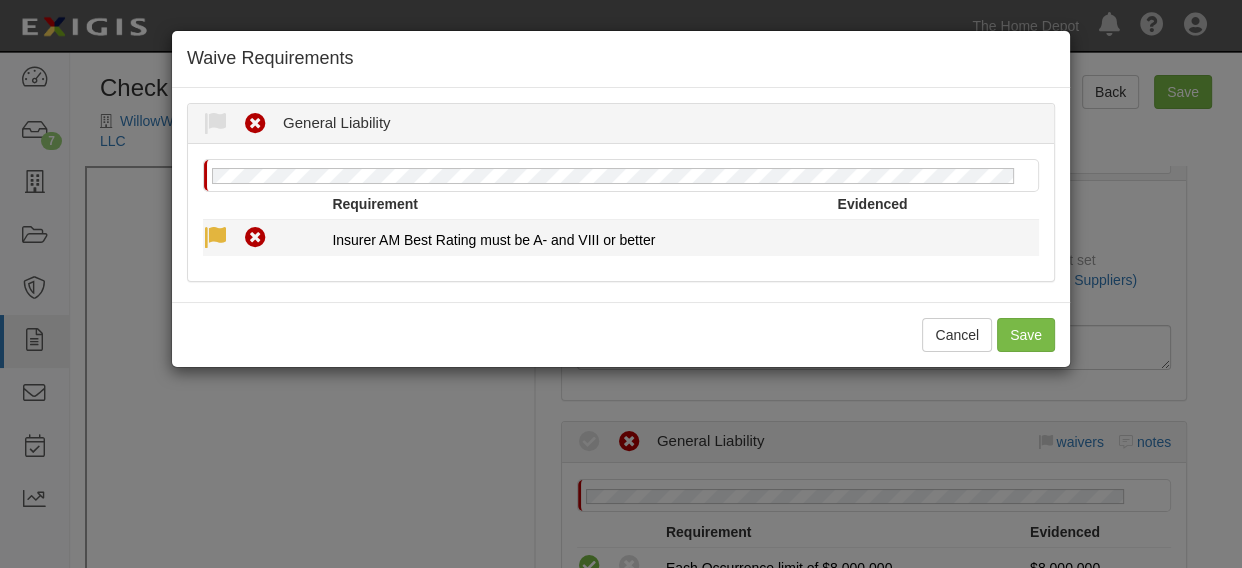 click at bounding box center (215, 238) 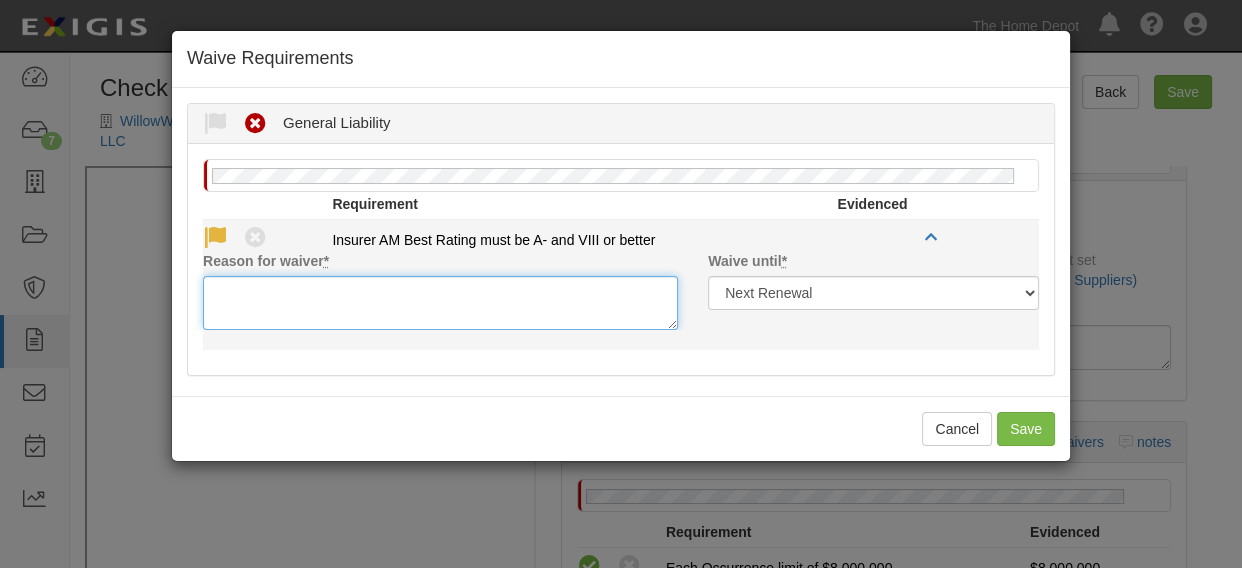 click on "Reason for waiver  *" at bounding box center (440, 303) 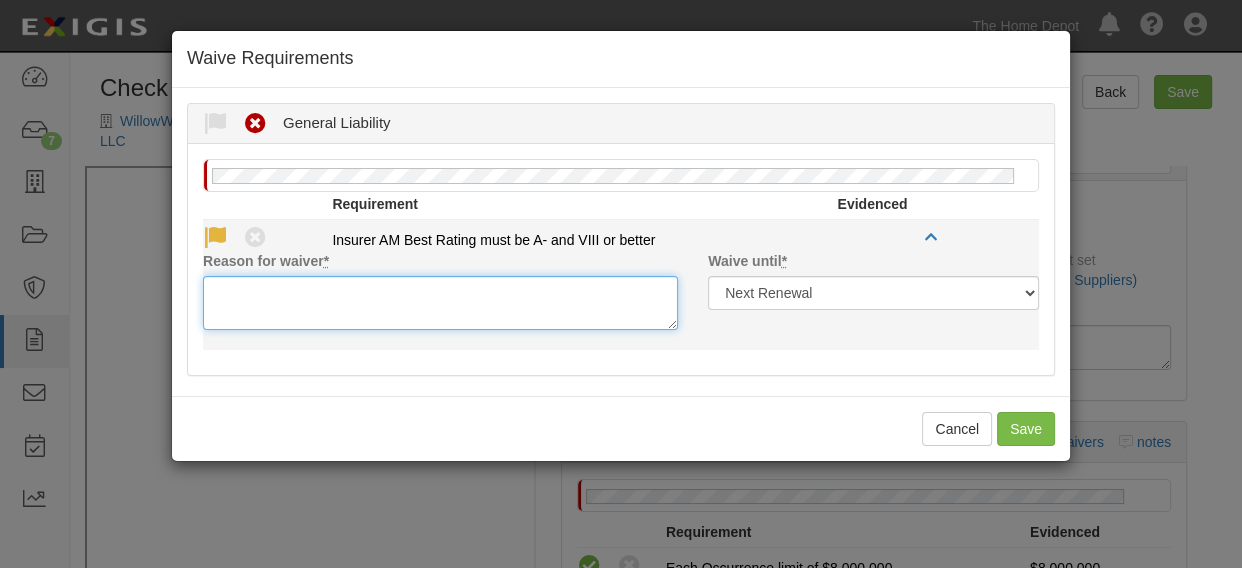 paste on "Ping An Prop & Cas Ins Co of China Ltd is acceptable" 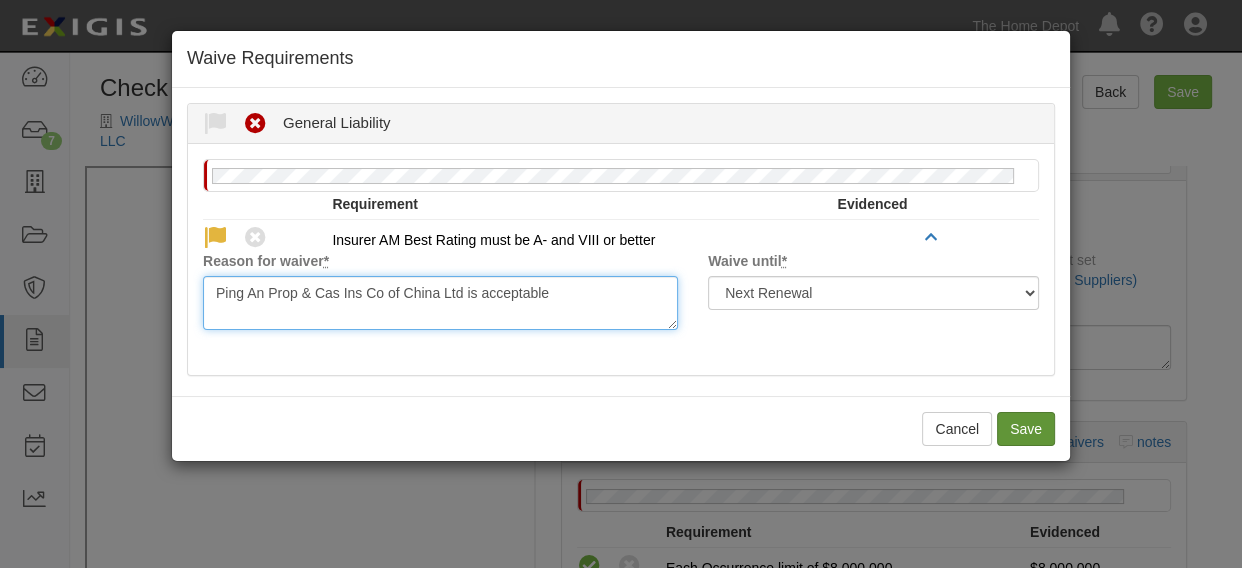 type on "Ping An Prop & Cas Ins Co of China Ltd is acceptable" 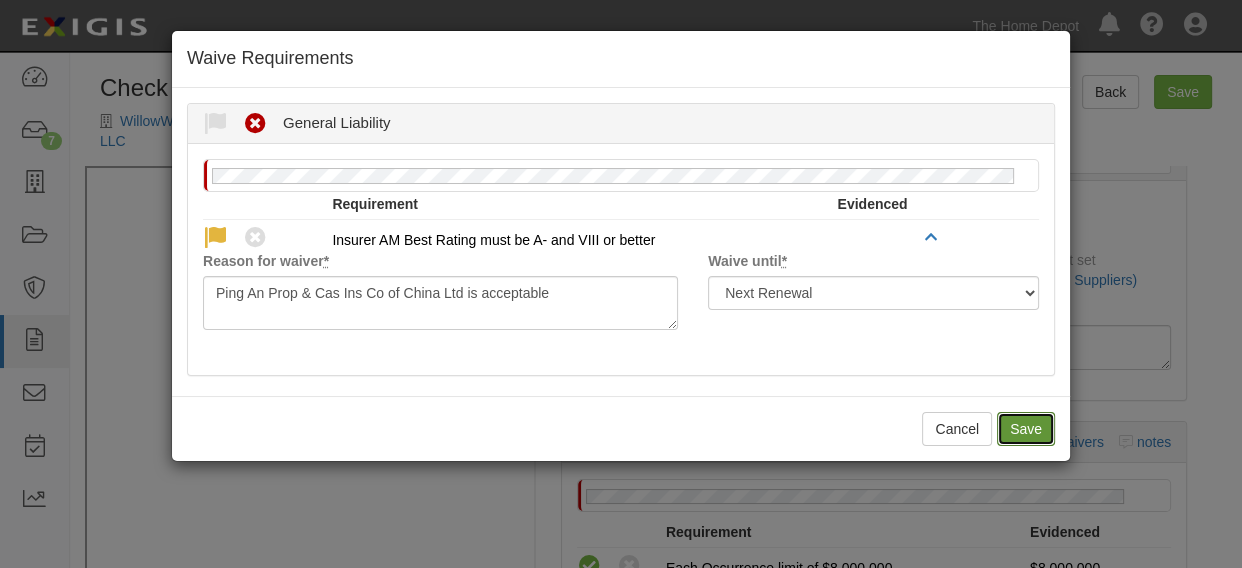 click on "Save" at bounding box center (1026, 429) 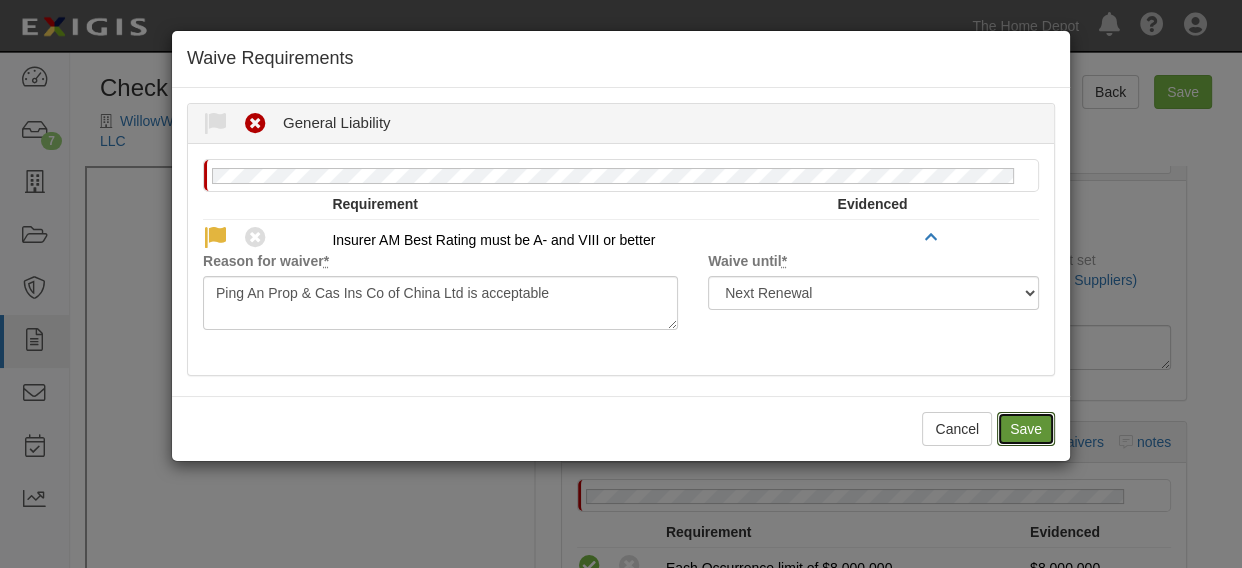 radio on "true" 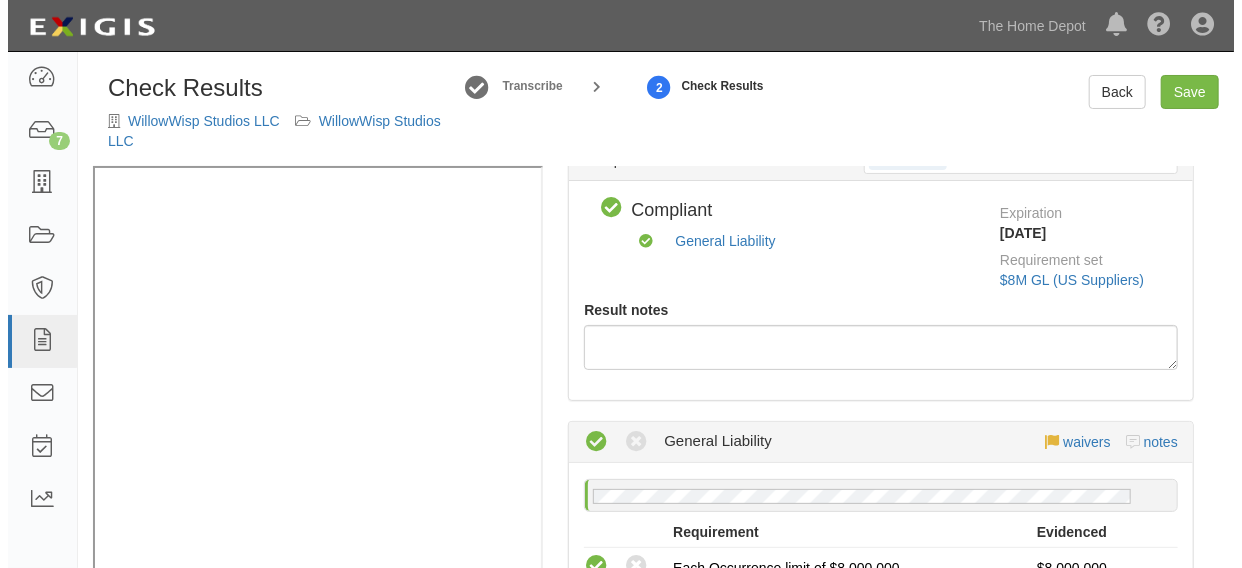 scroll, scrollTop: 0, scrollLeft: 0, axis: both 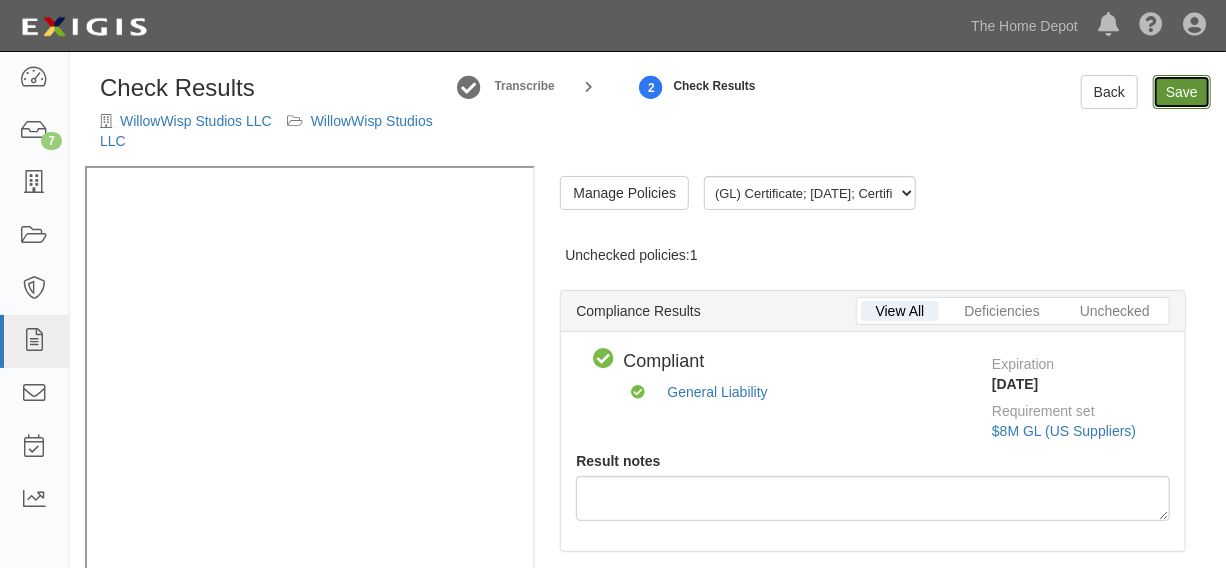click on "Save" at bounding box center [1182, 92] 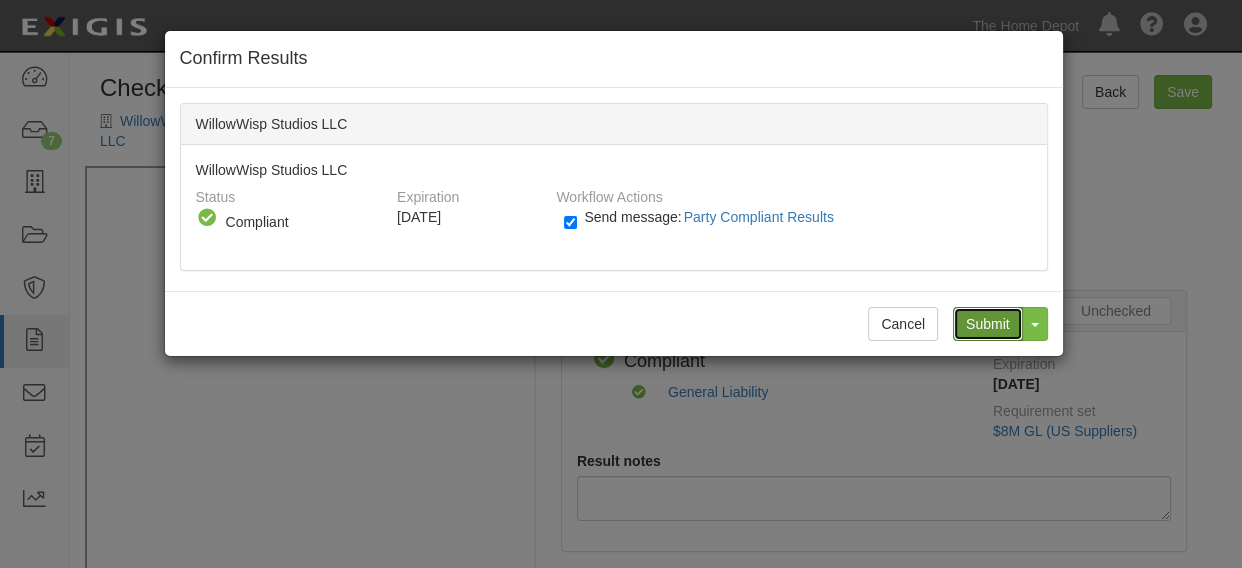 click on "Submit" at bounding box center (988, 324) 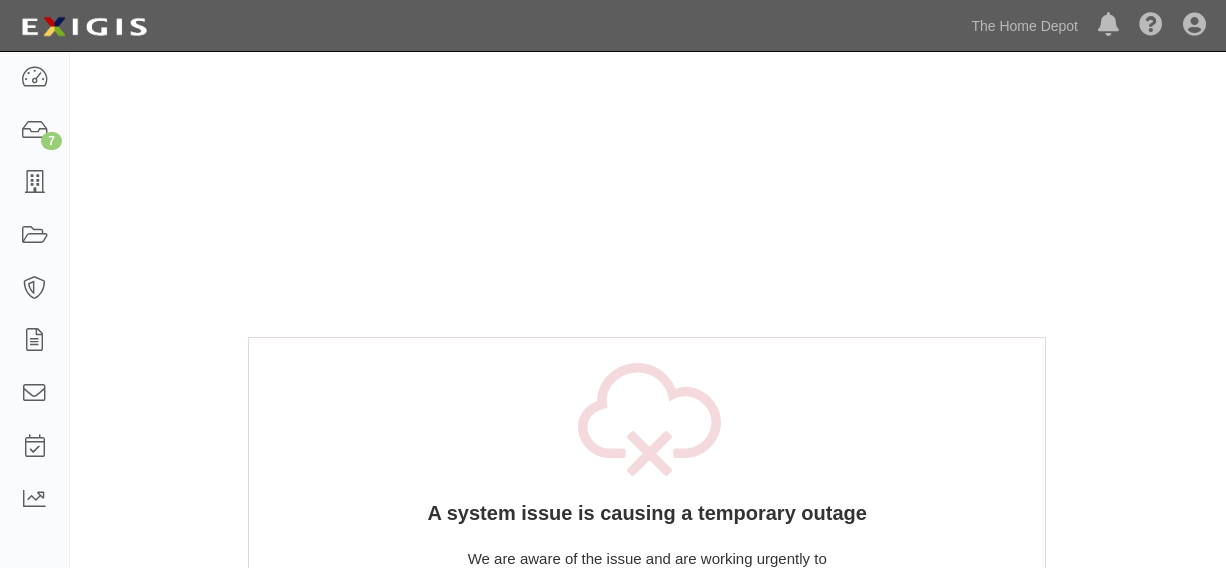 scroll, scrollTop: 0, scrollLeft: 0, axis: both 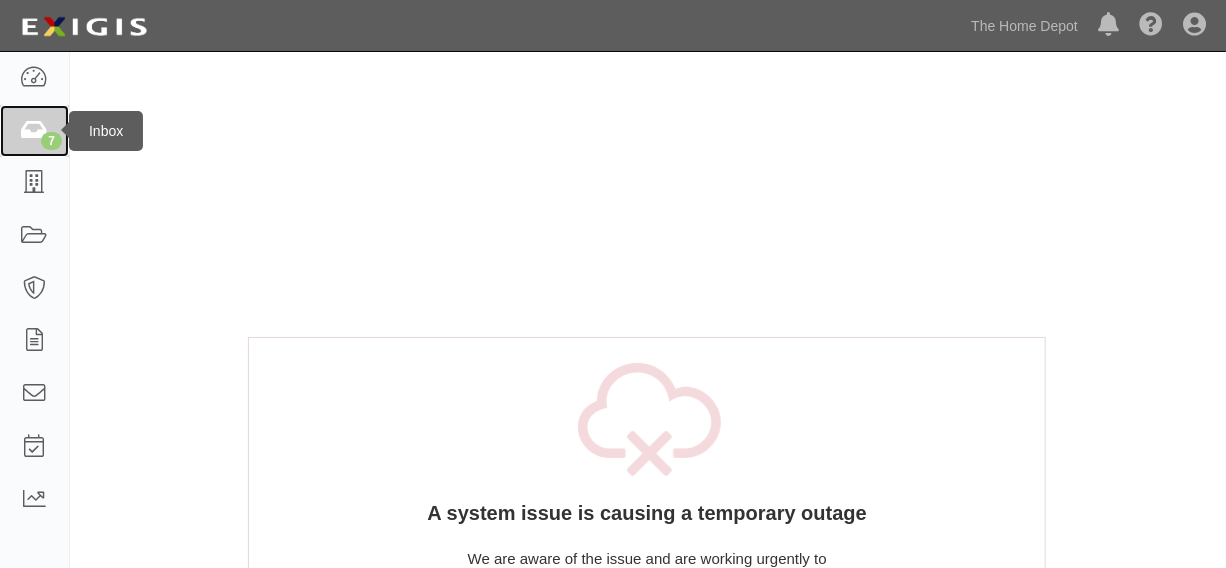 click on "7" at bounding box center (34, 131) 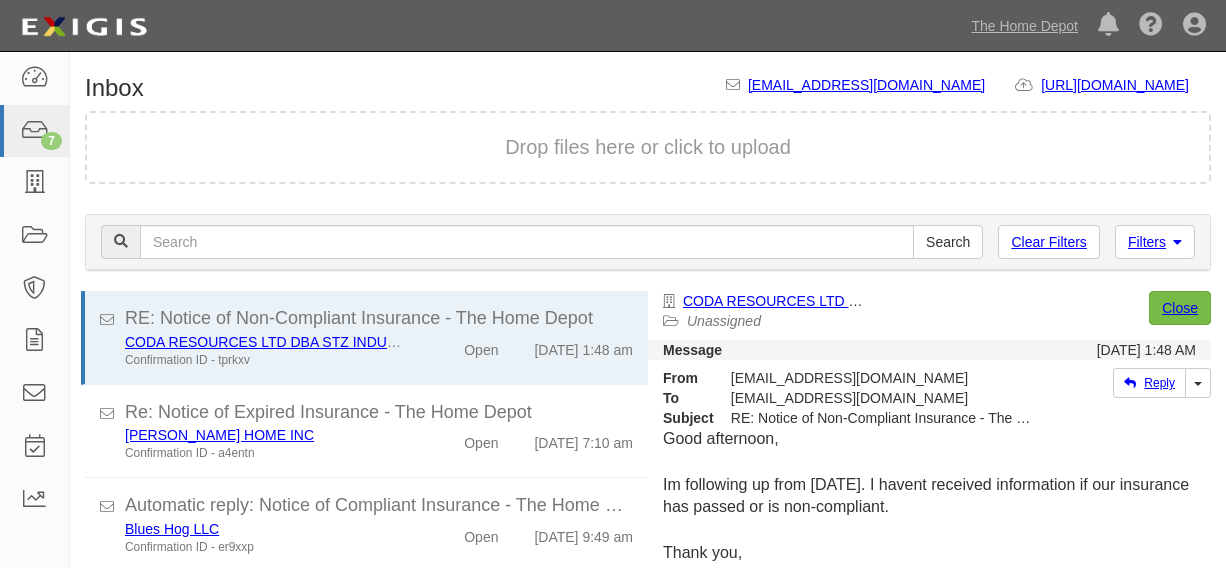 scroll, scrollTop: 0, scrollLeft: 0, axis: both 